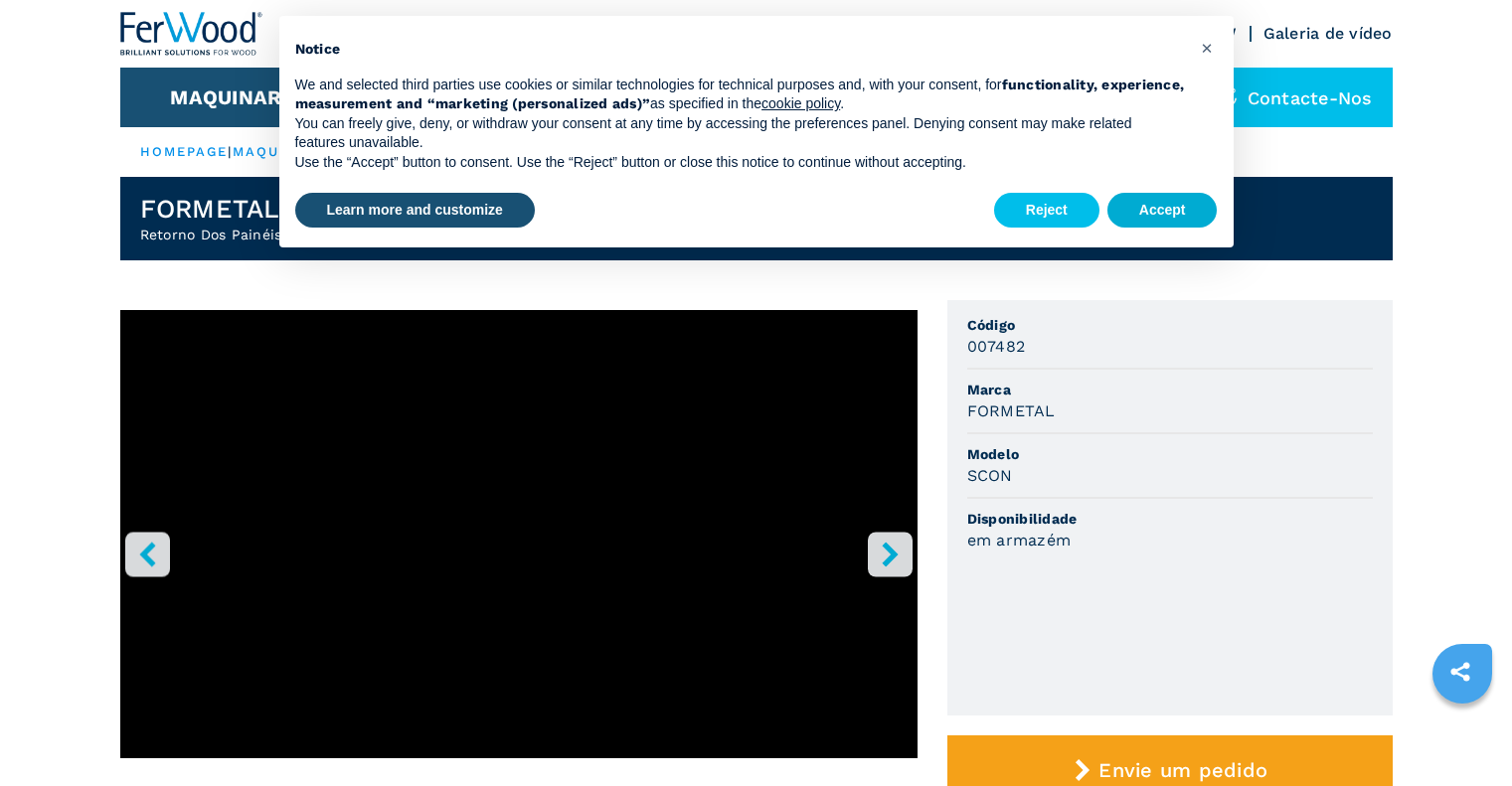 scroll, scrollTop: 0, scrollLeft: 0, axis: both 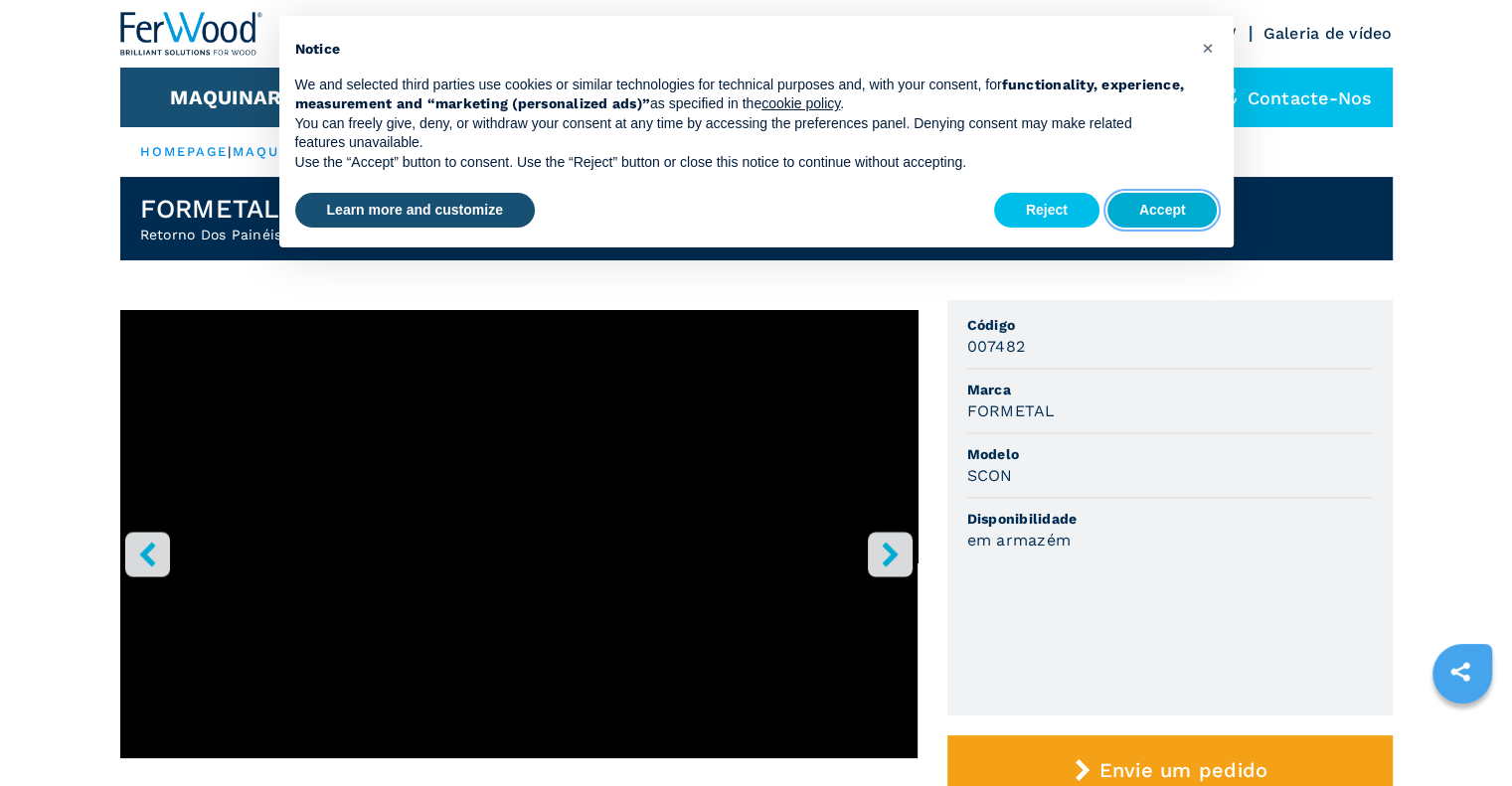 click on "Accept" at bounding box center [1162, 211] 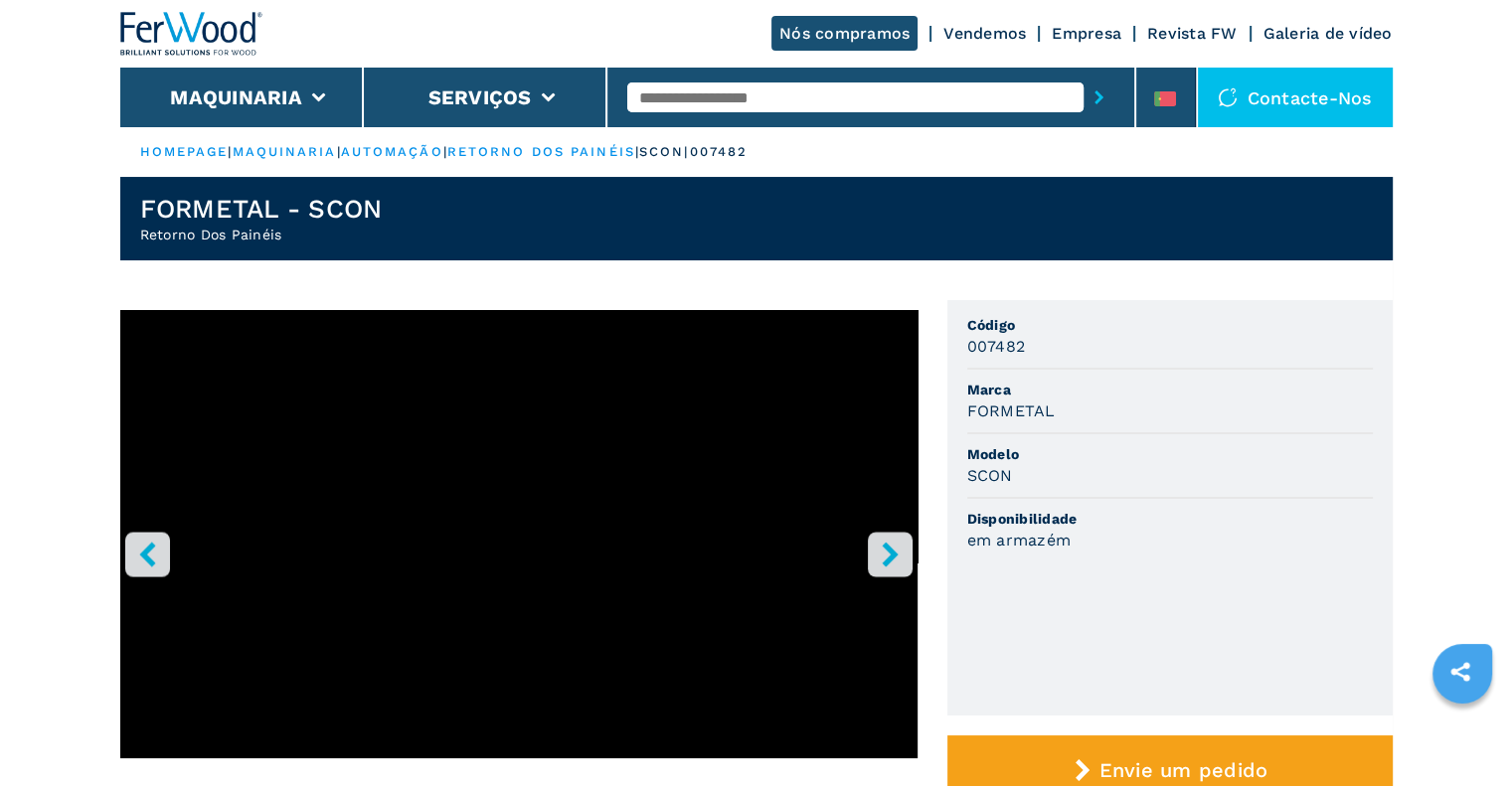 click at bounding box center [855, 97] 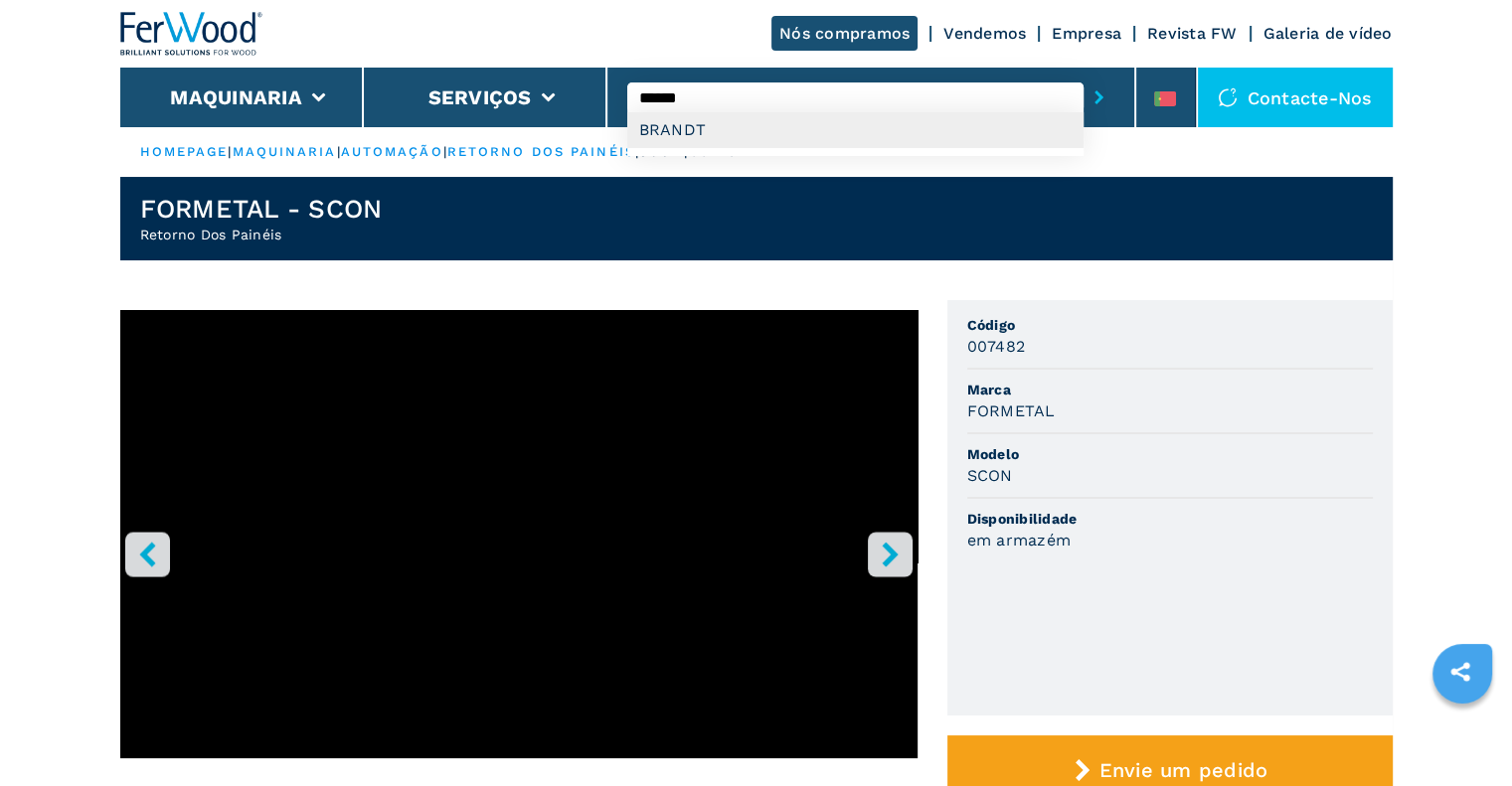 click on "BRANDT" at bounding box center (855, 130) 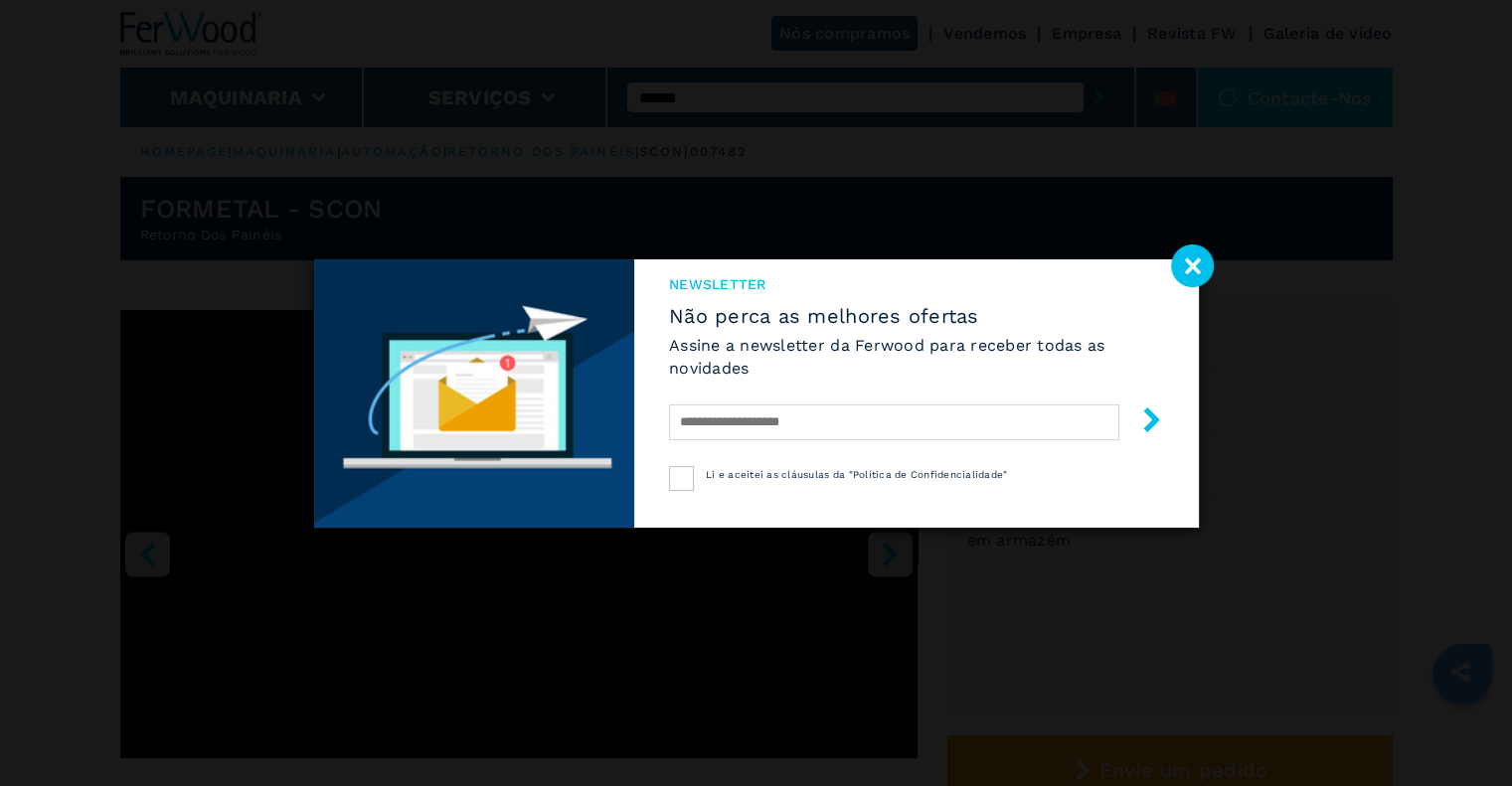 select on "******" 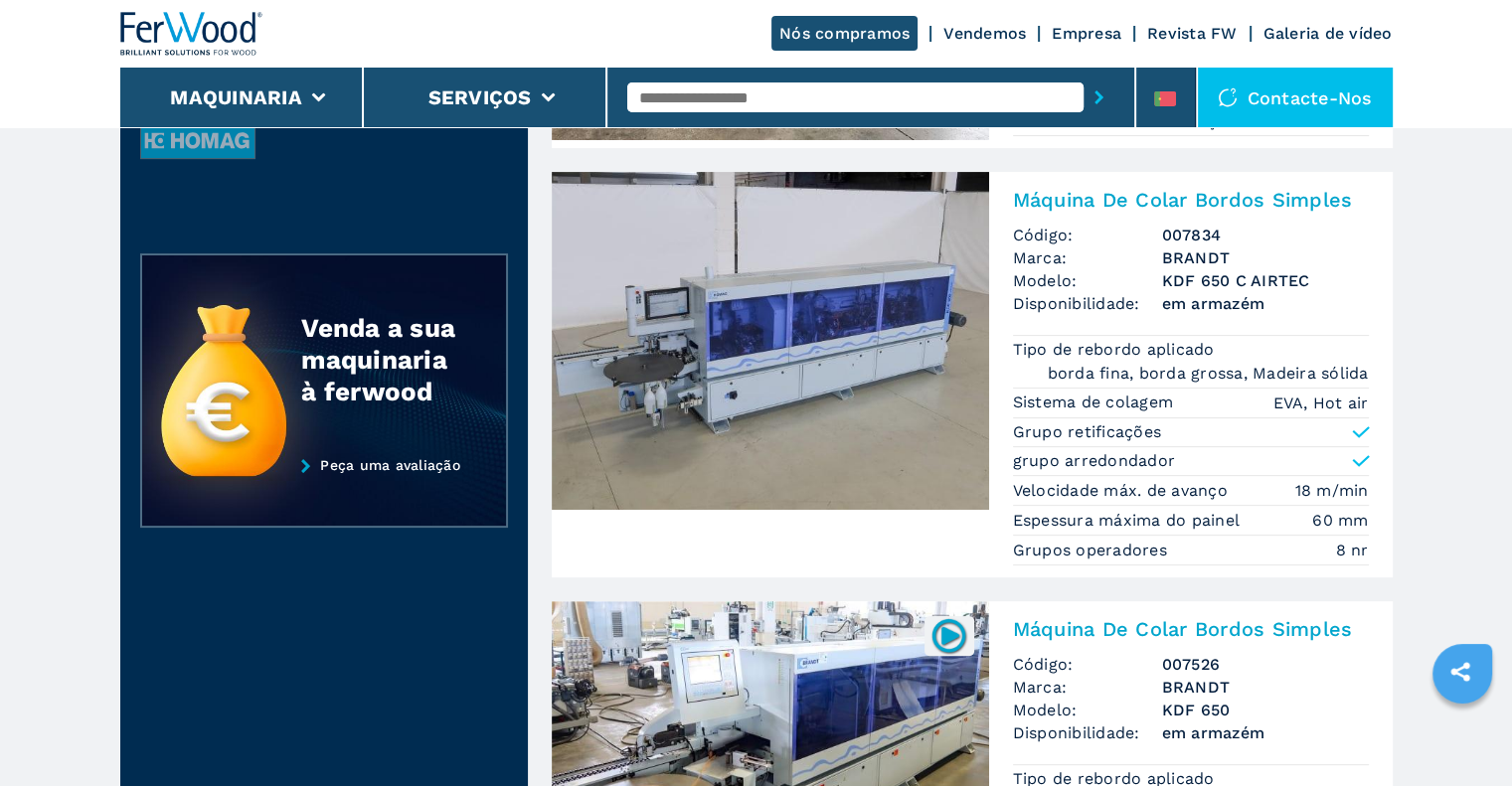 scroll, scrollTop: 497, scrollLeft: 0, axis: vertical 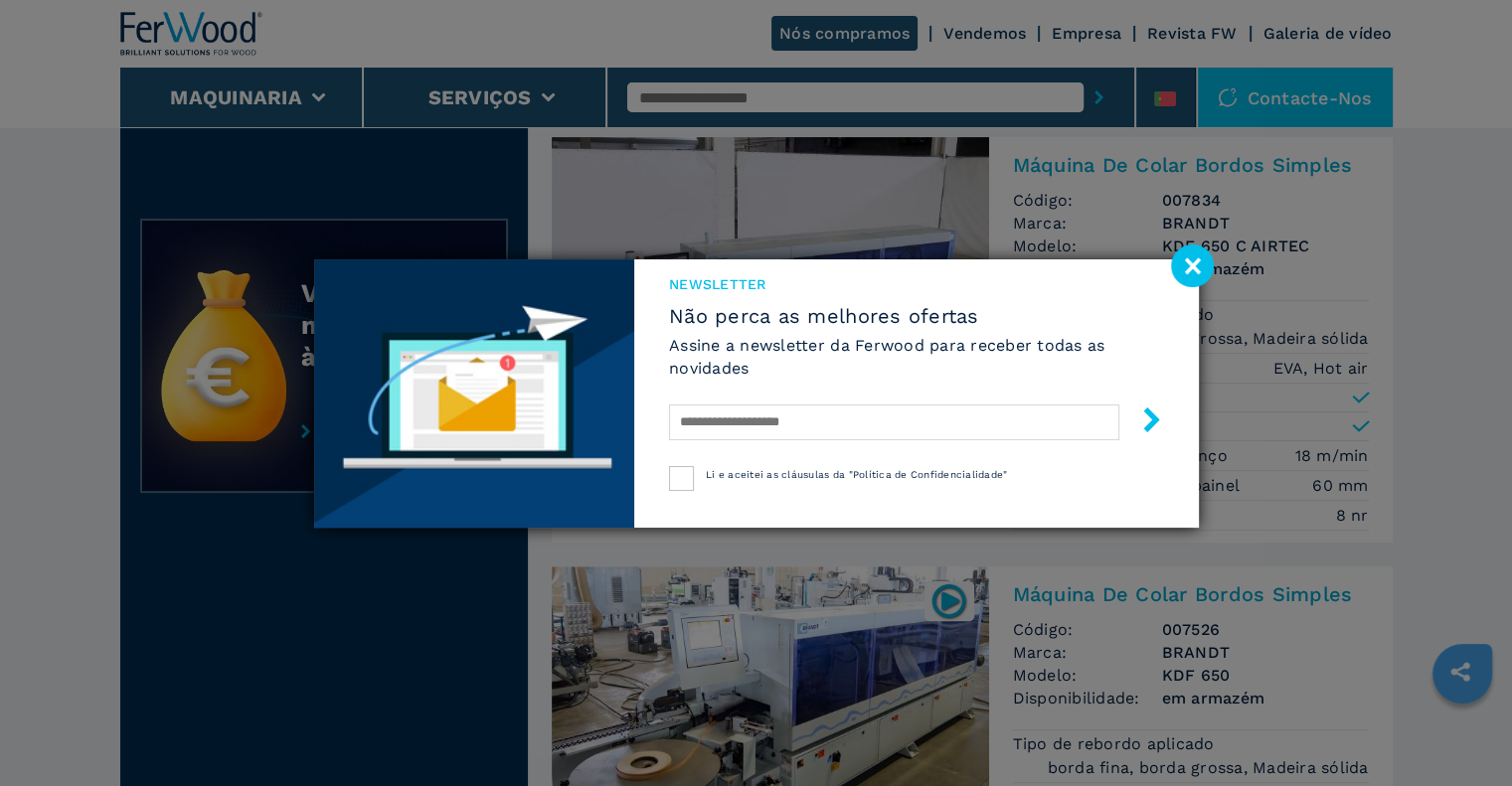 click 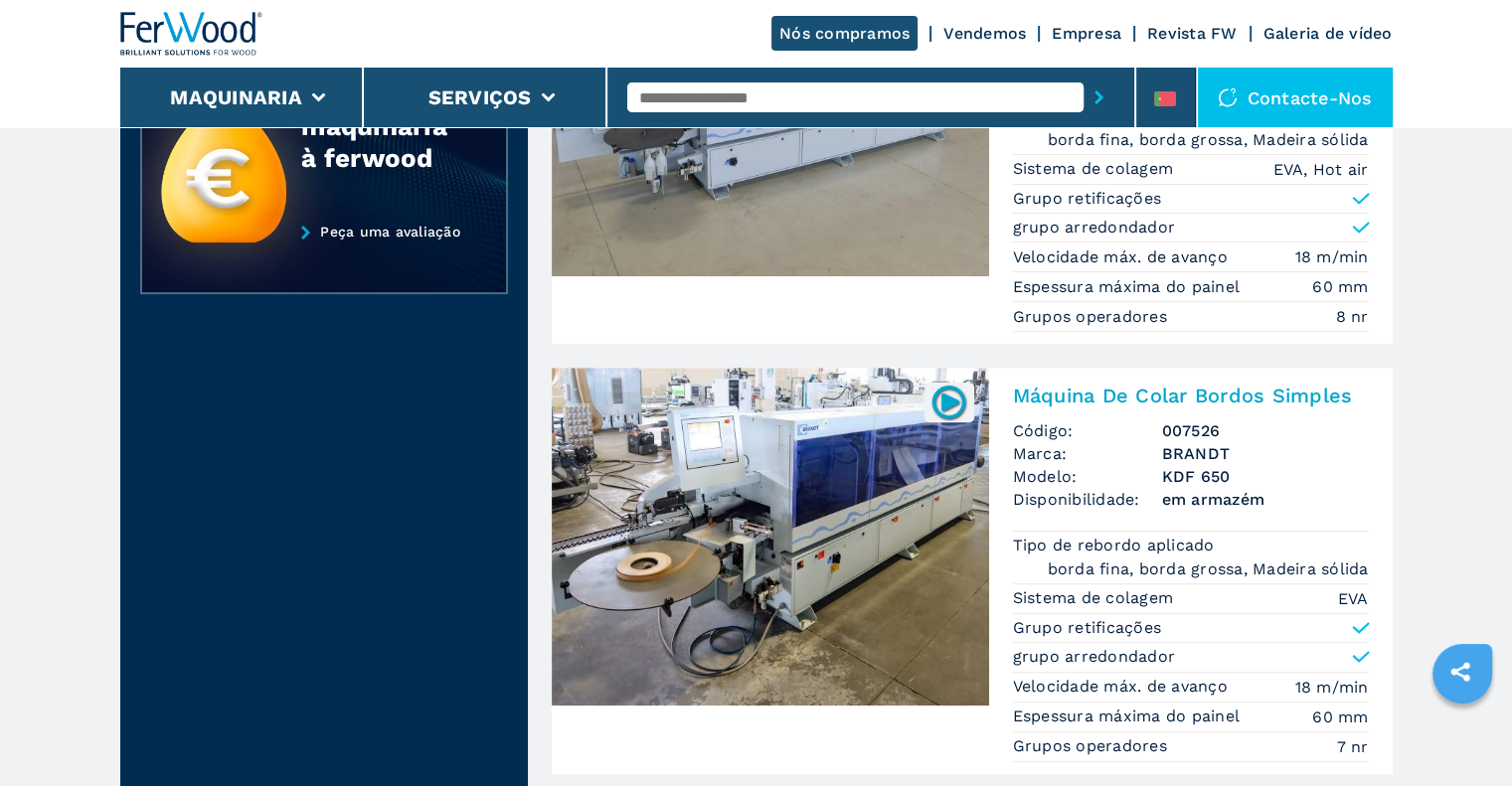 scroll, scrollTop: 497, scrollLeft: 0, axis: vertical 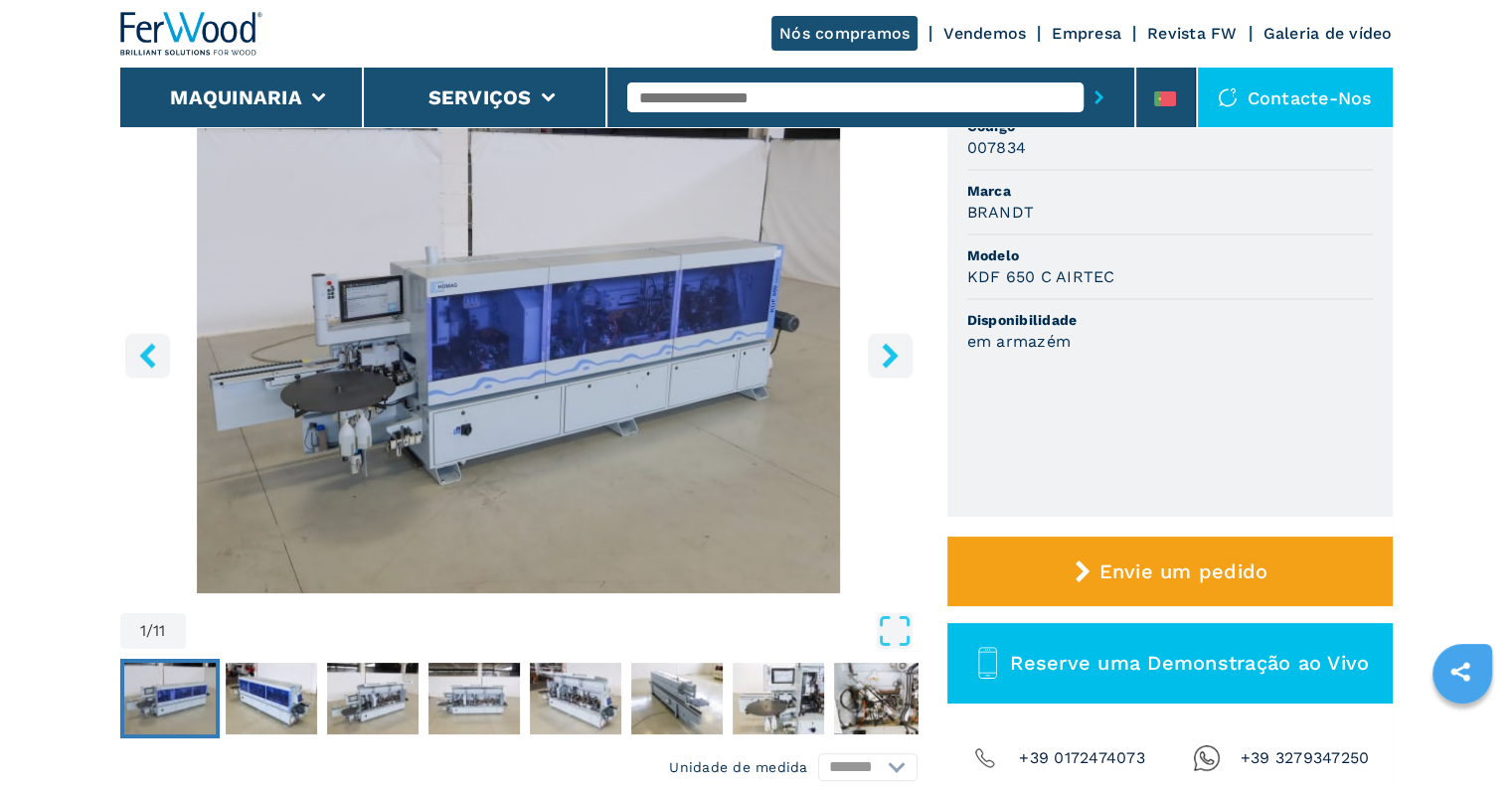 click at bounding box center (519, 352) 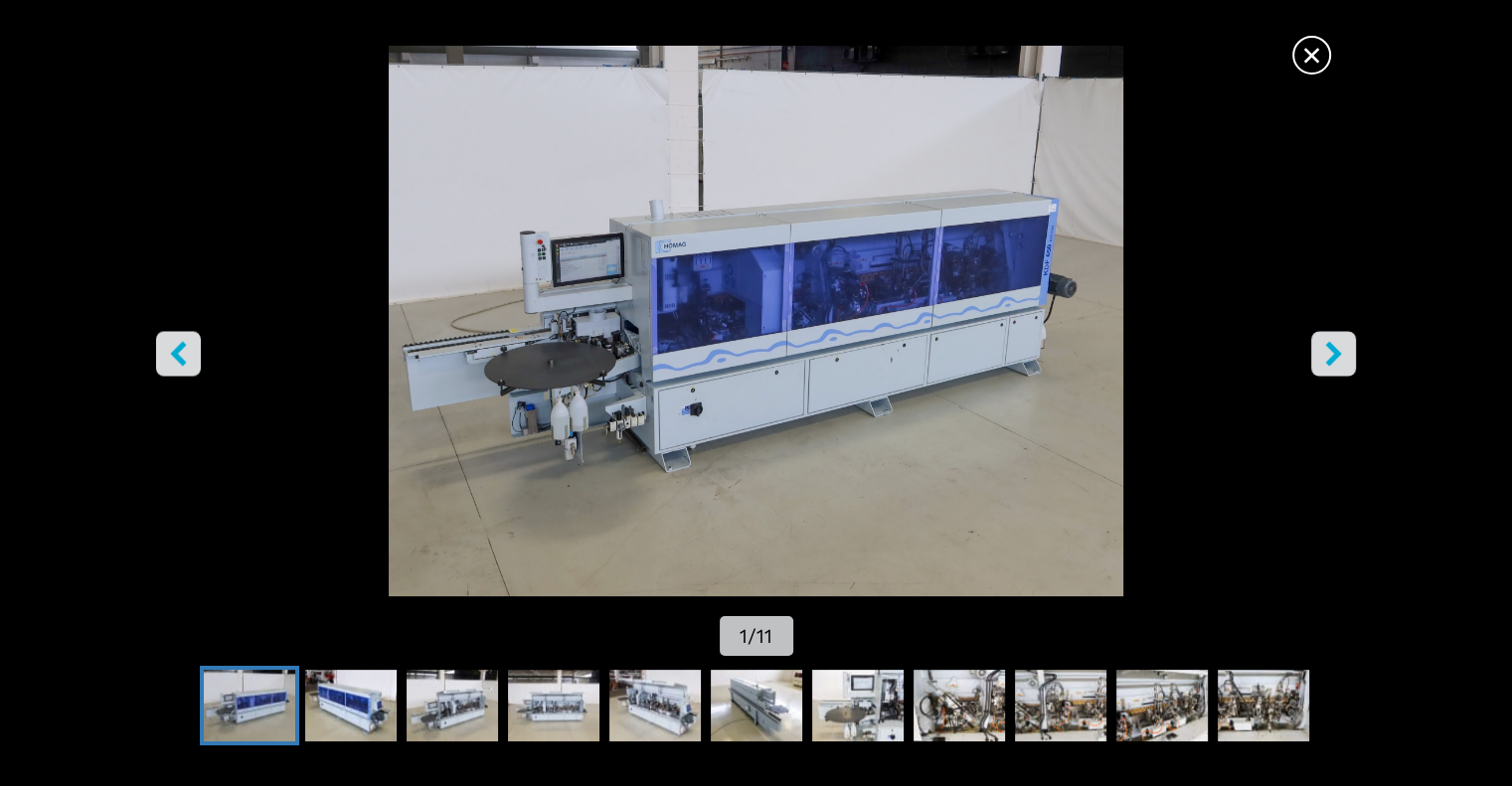 click 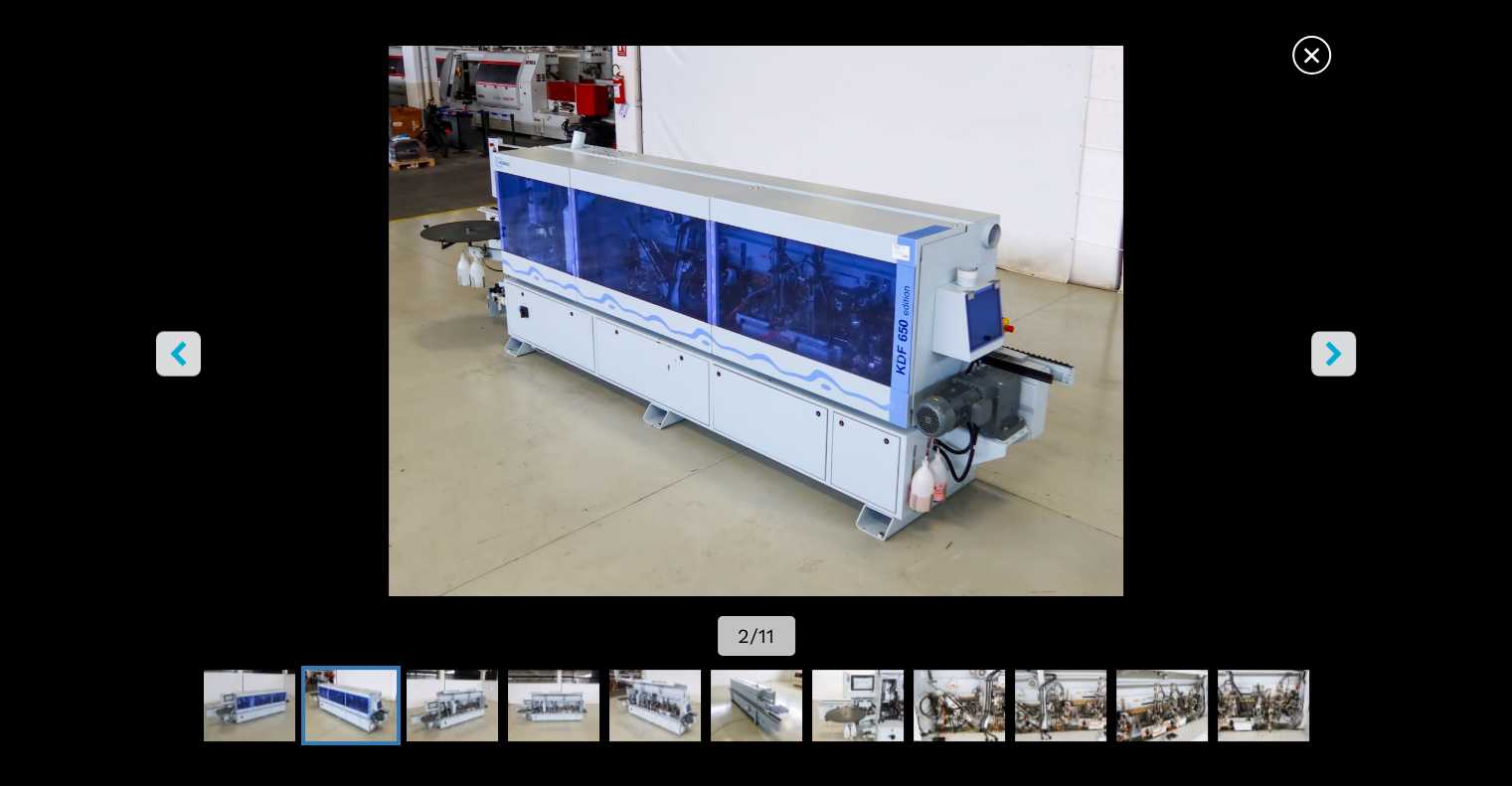 click 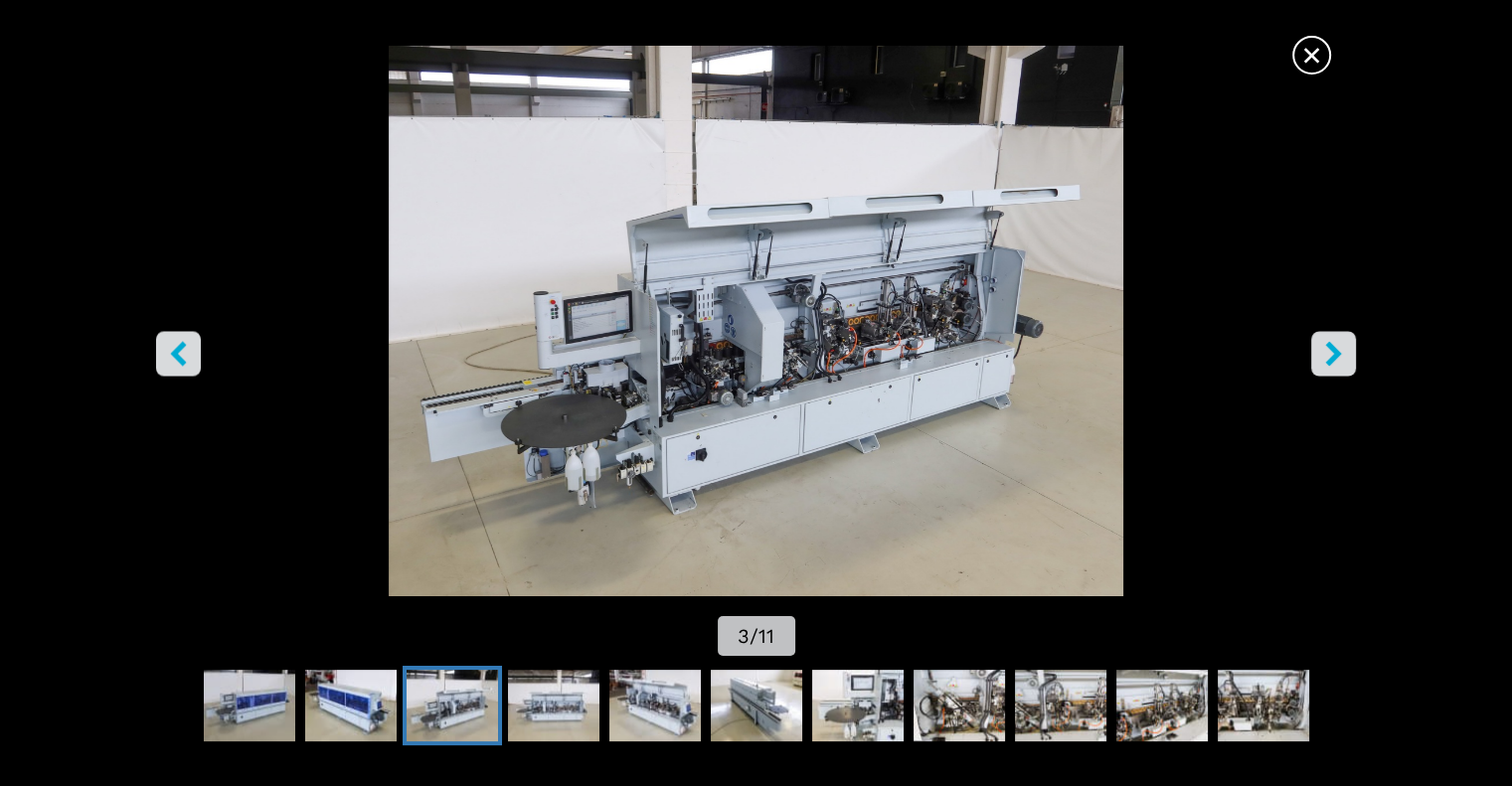 click 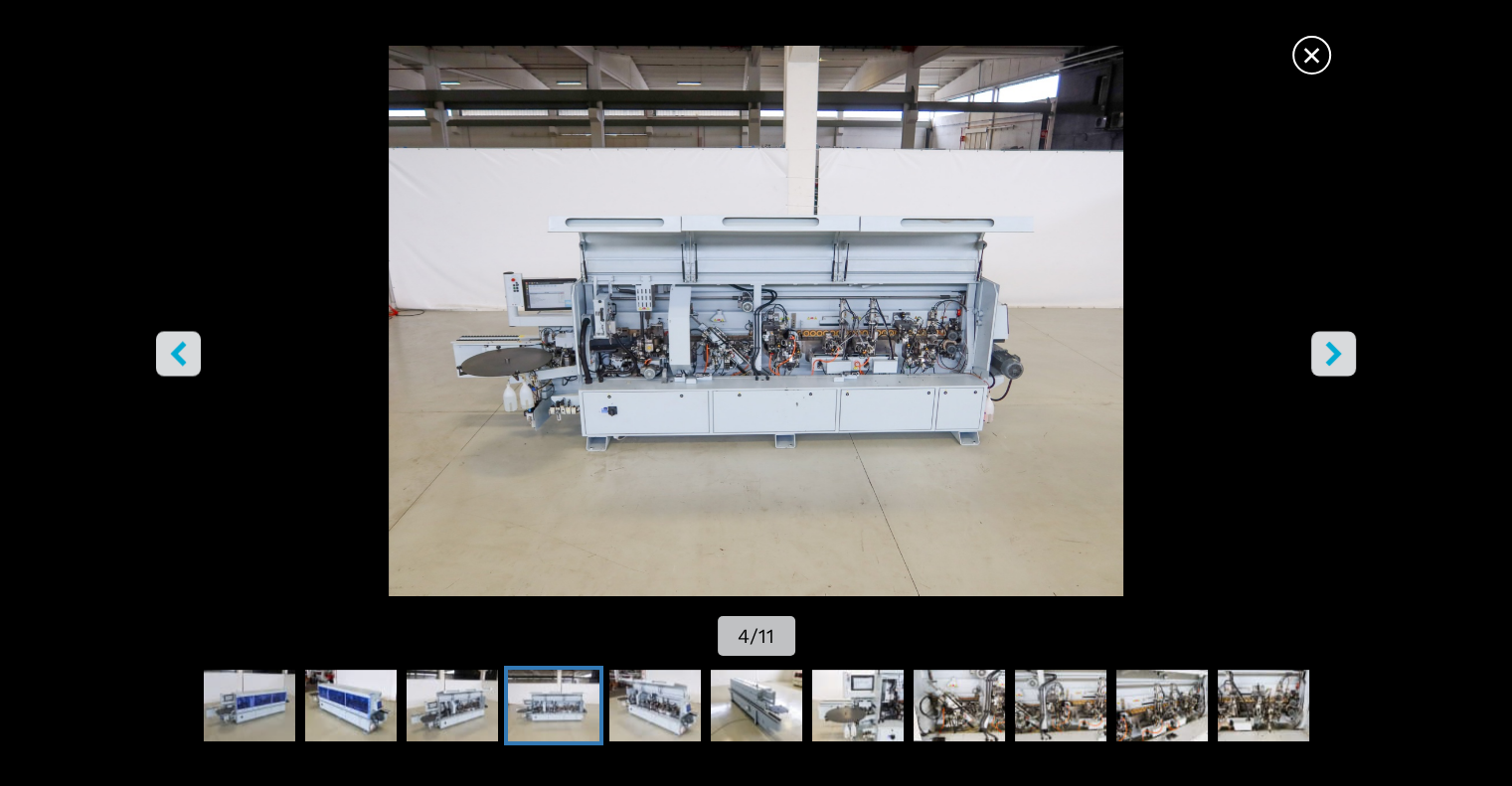 click 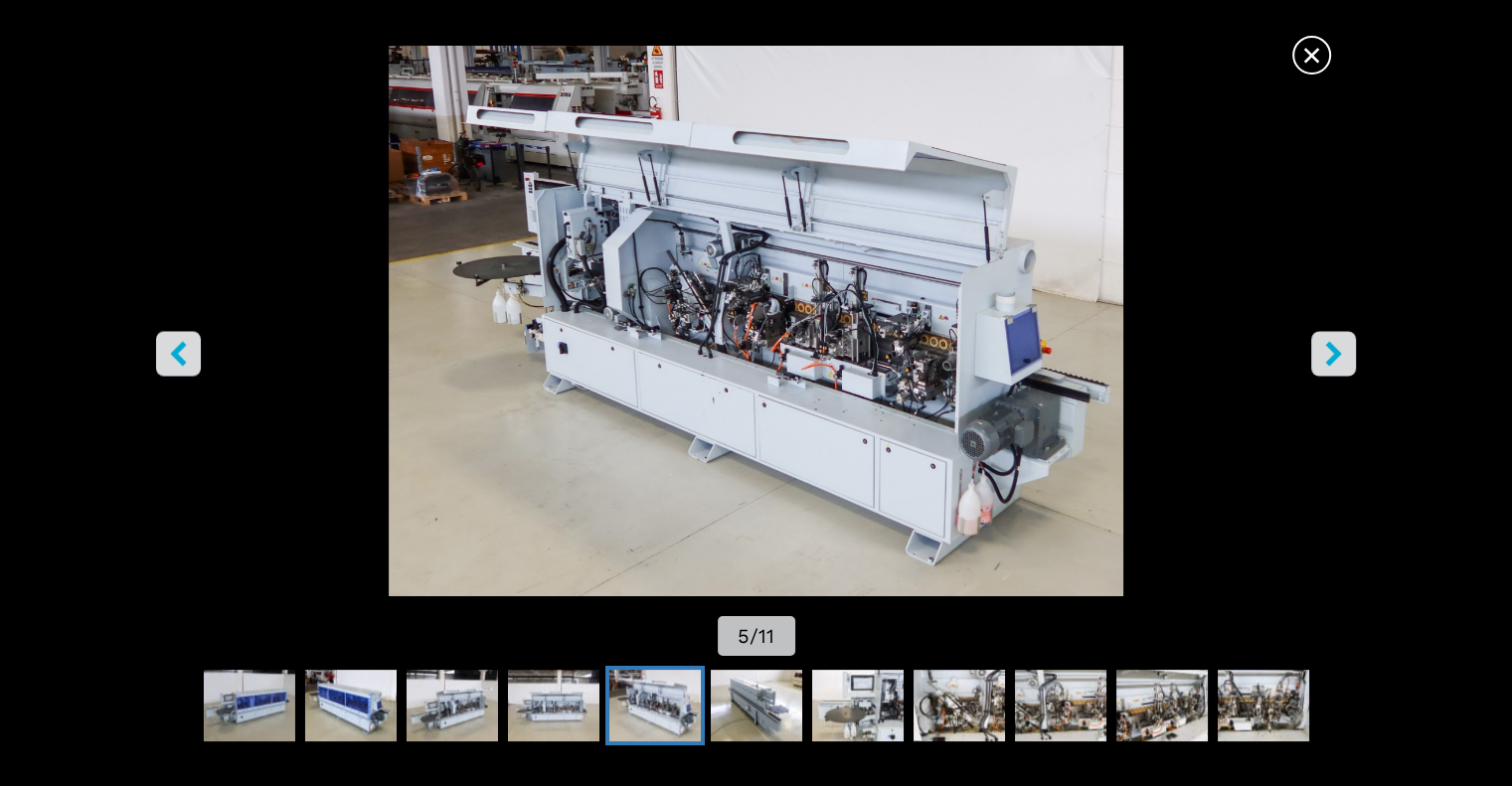click at bounding box center (756, 321) 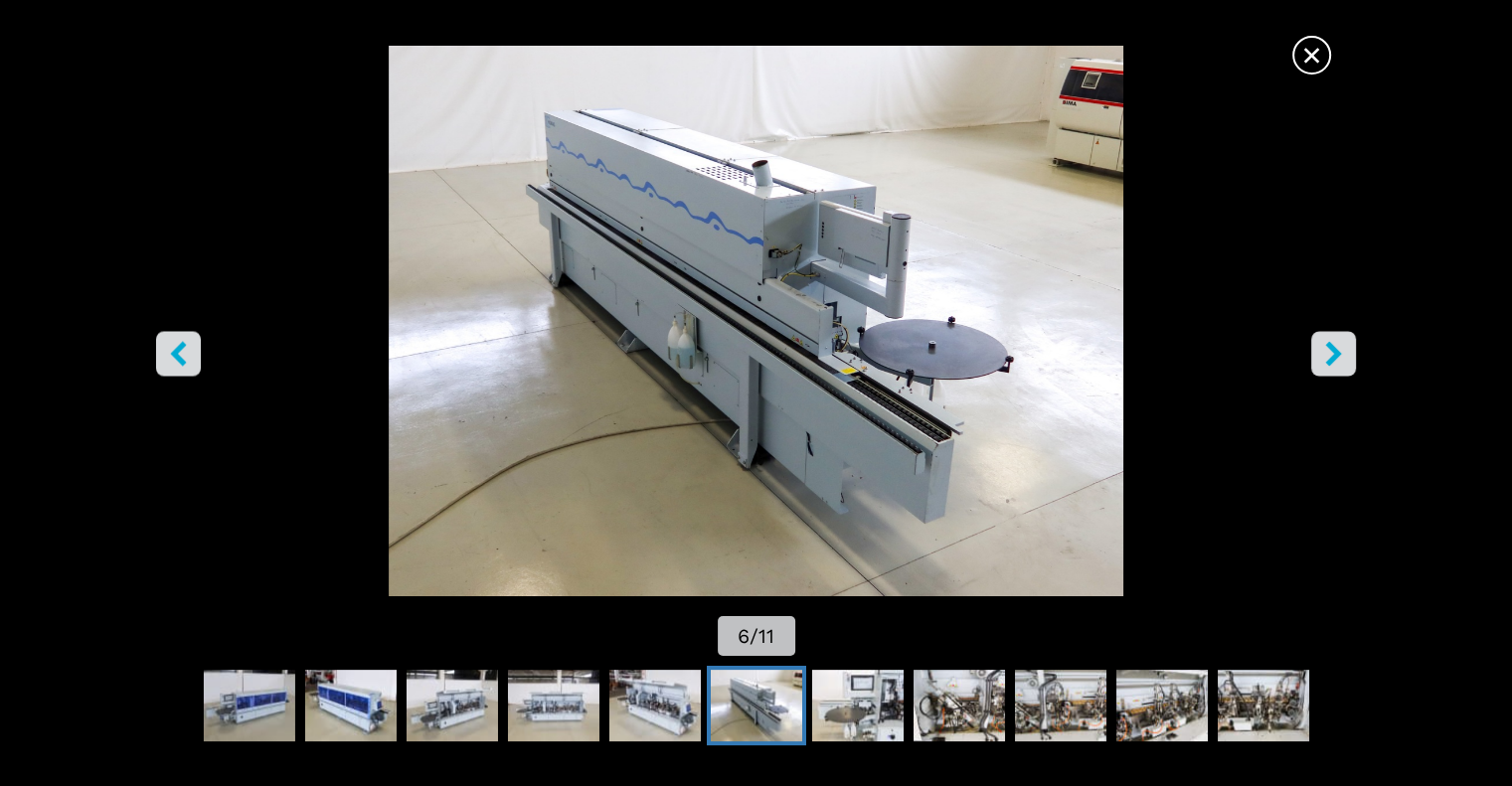 click 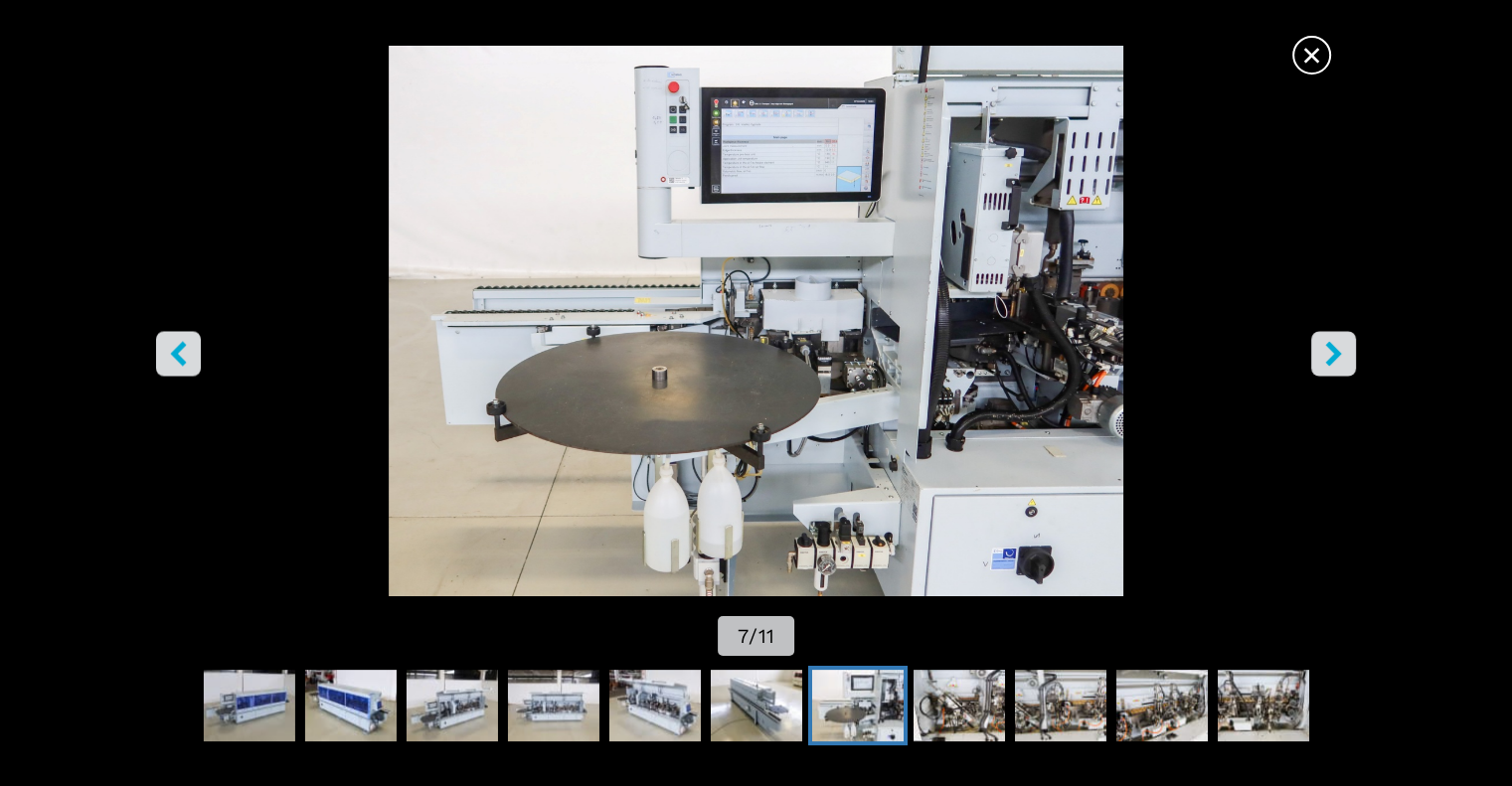 click at bounding box center (1333, 353) 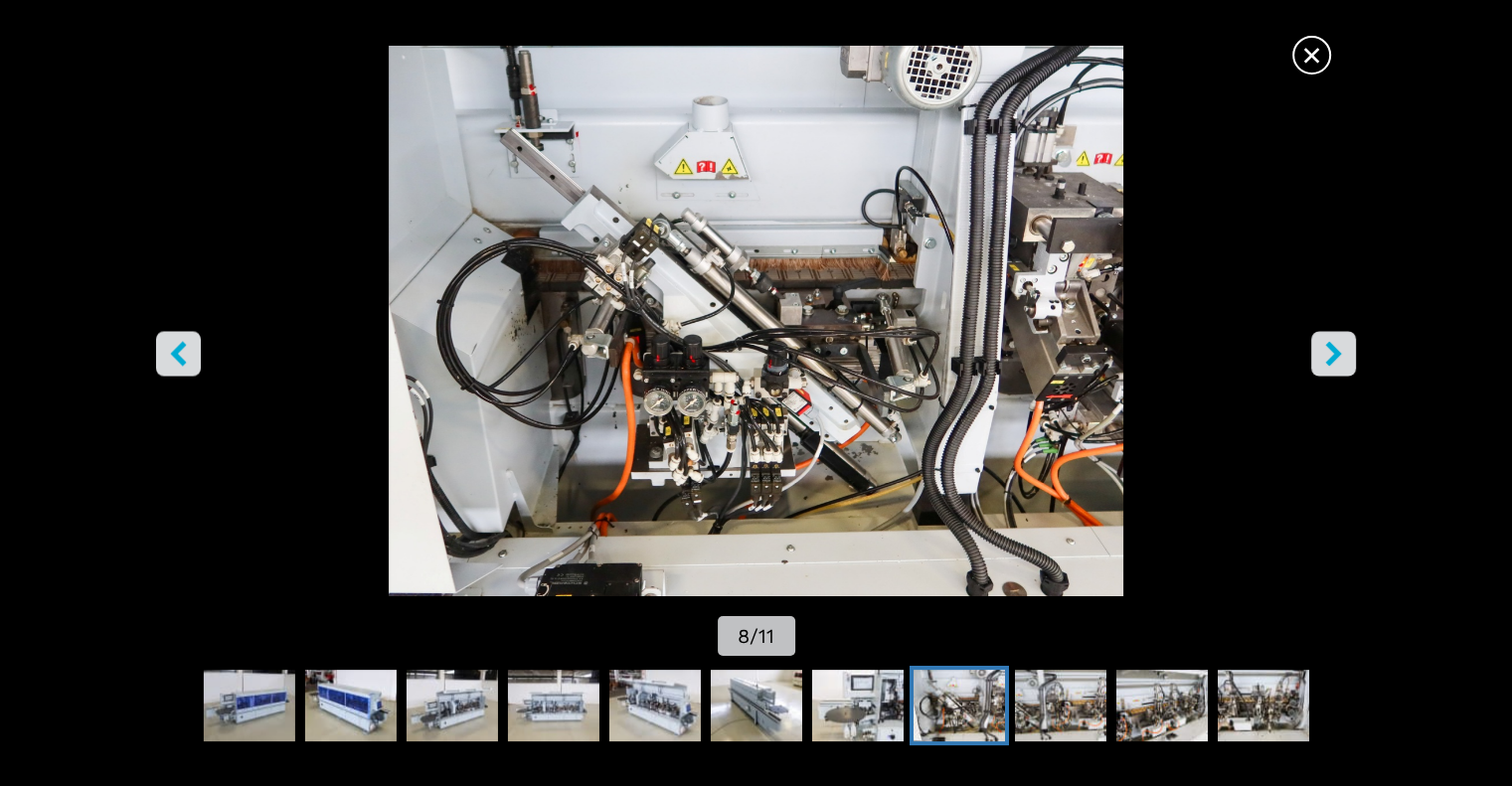 click at bounding box center [1333, 353] 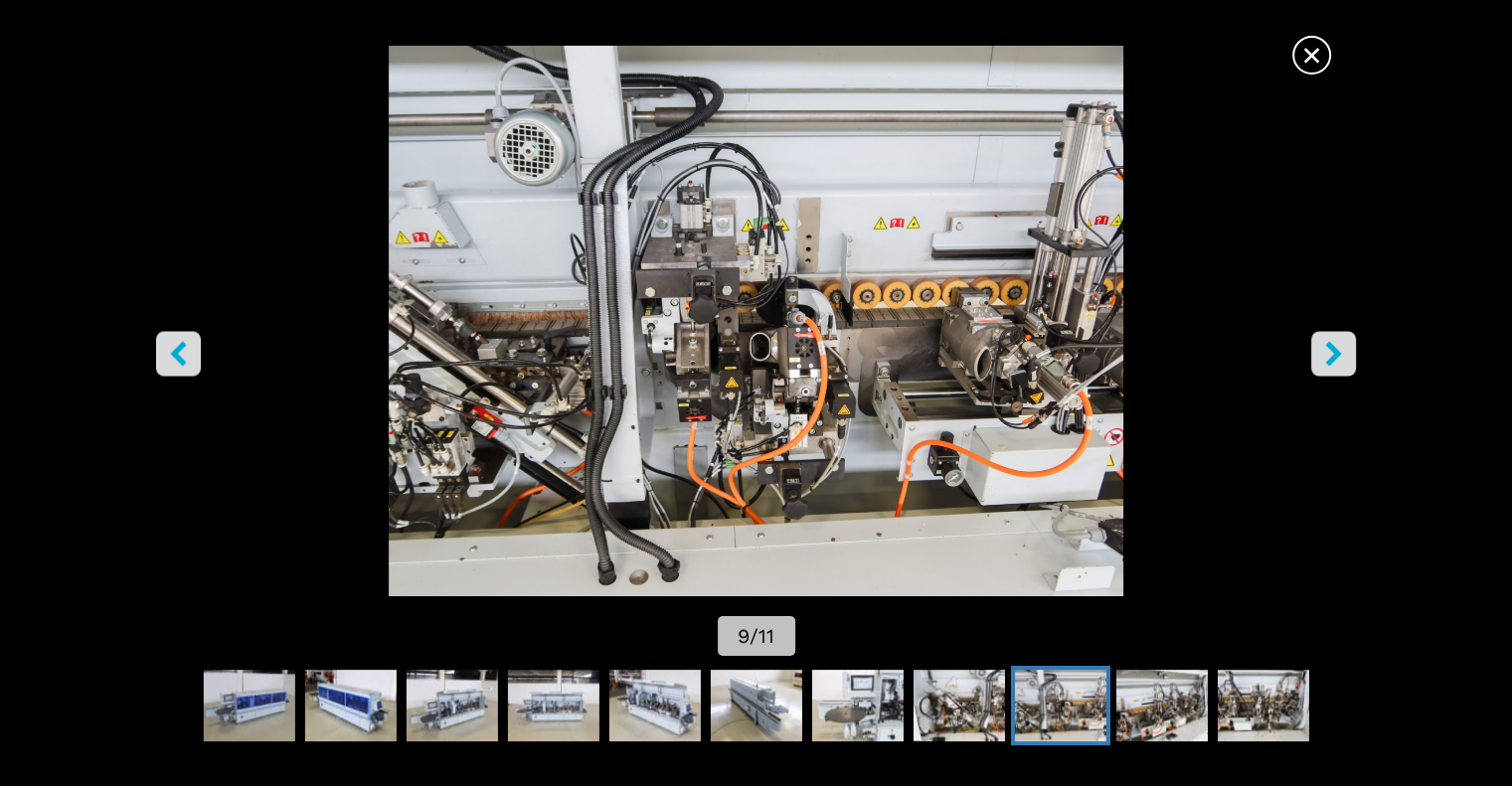click at bounding box center (1333, 353) 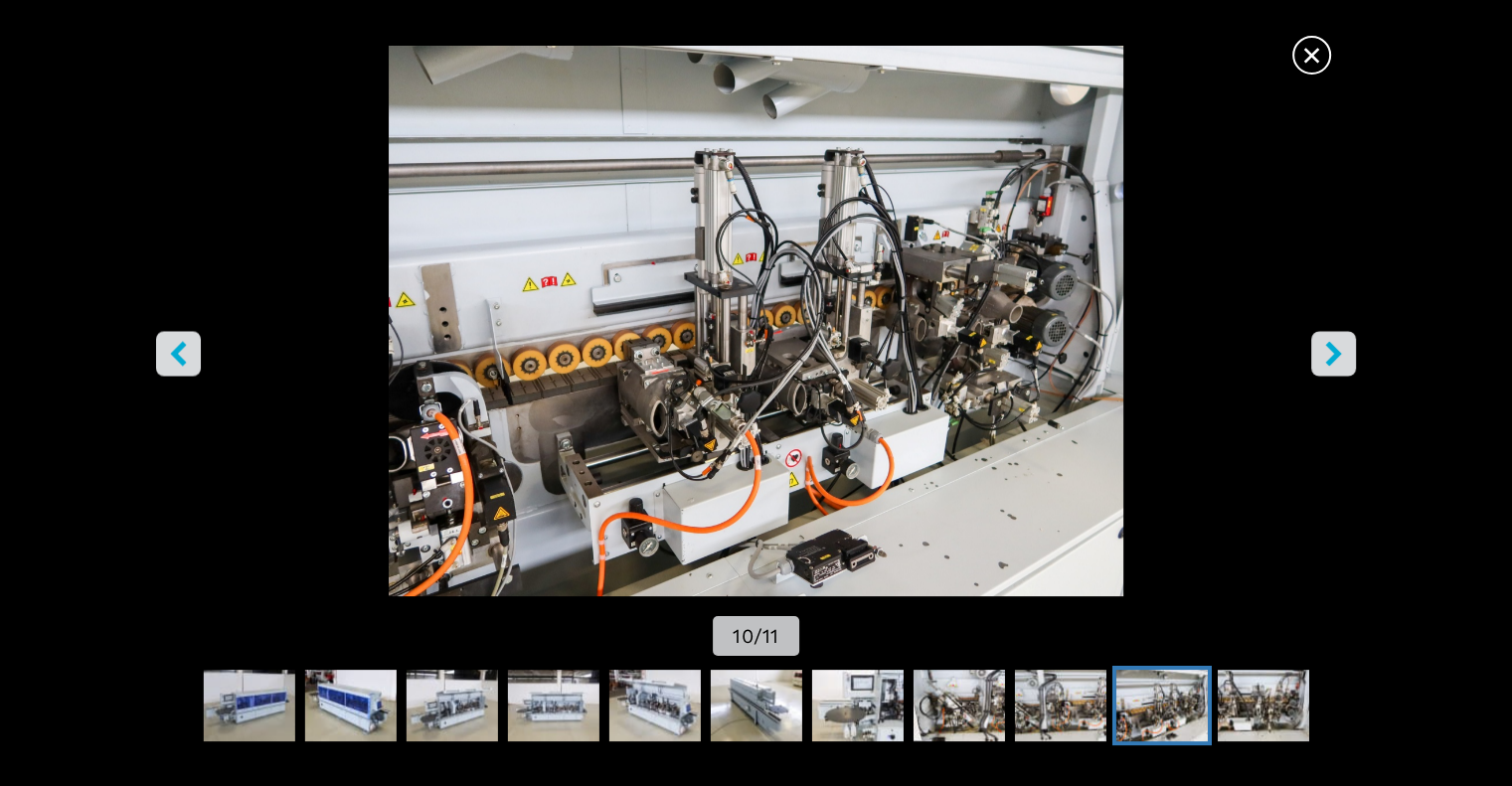 click at bounding box center [1333, 353] 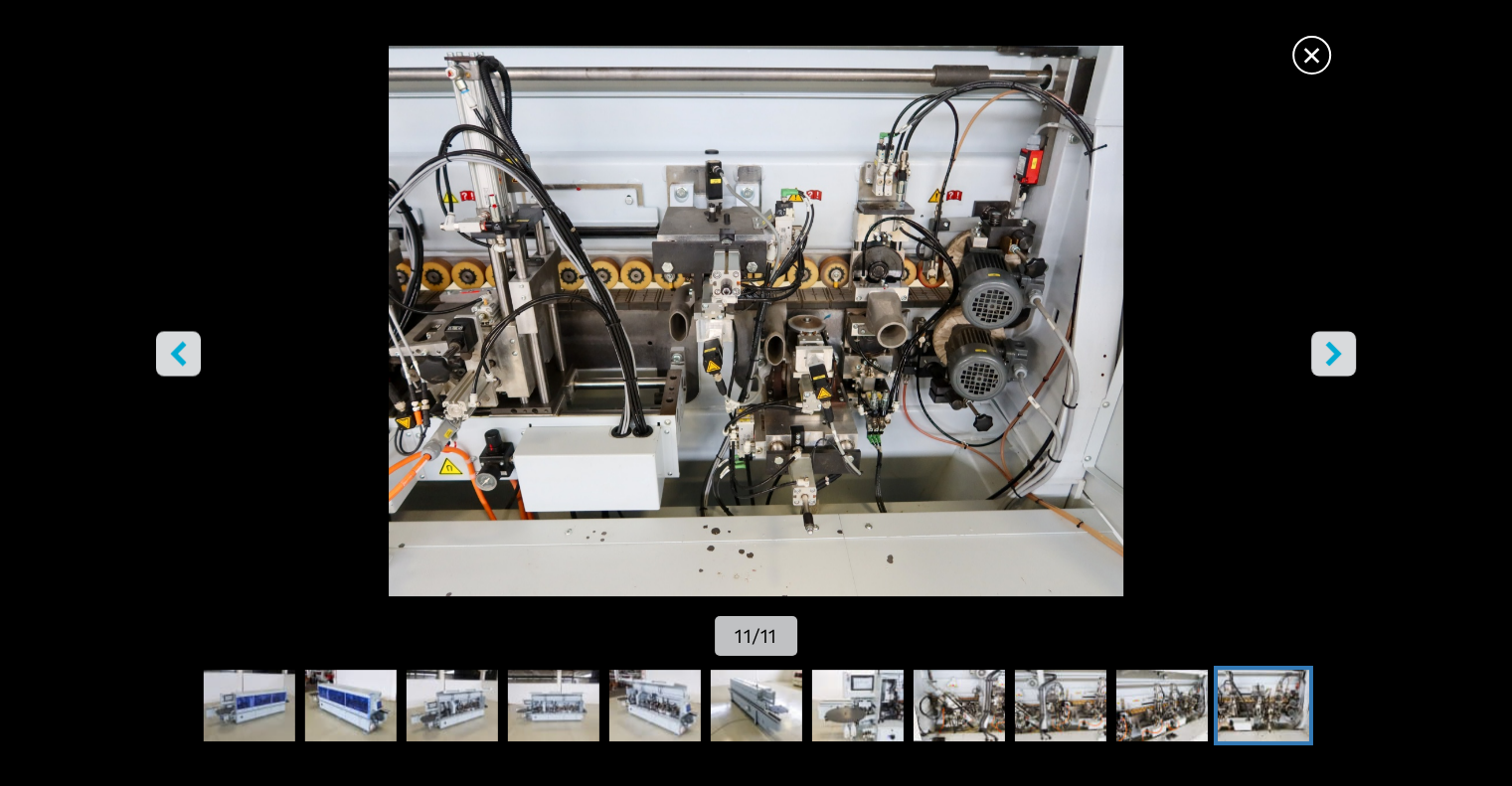 click 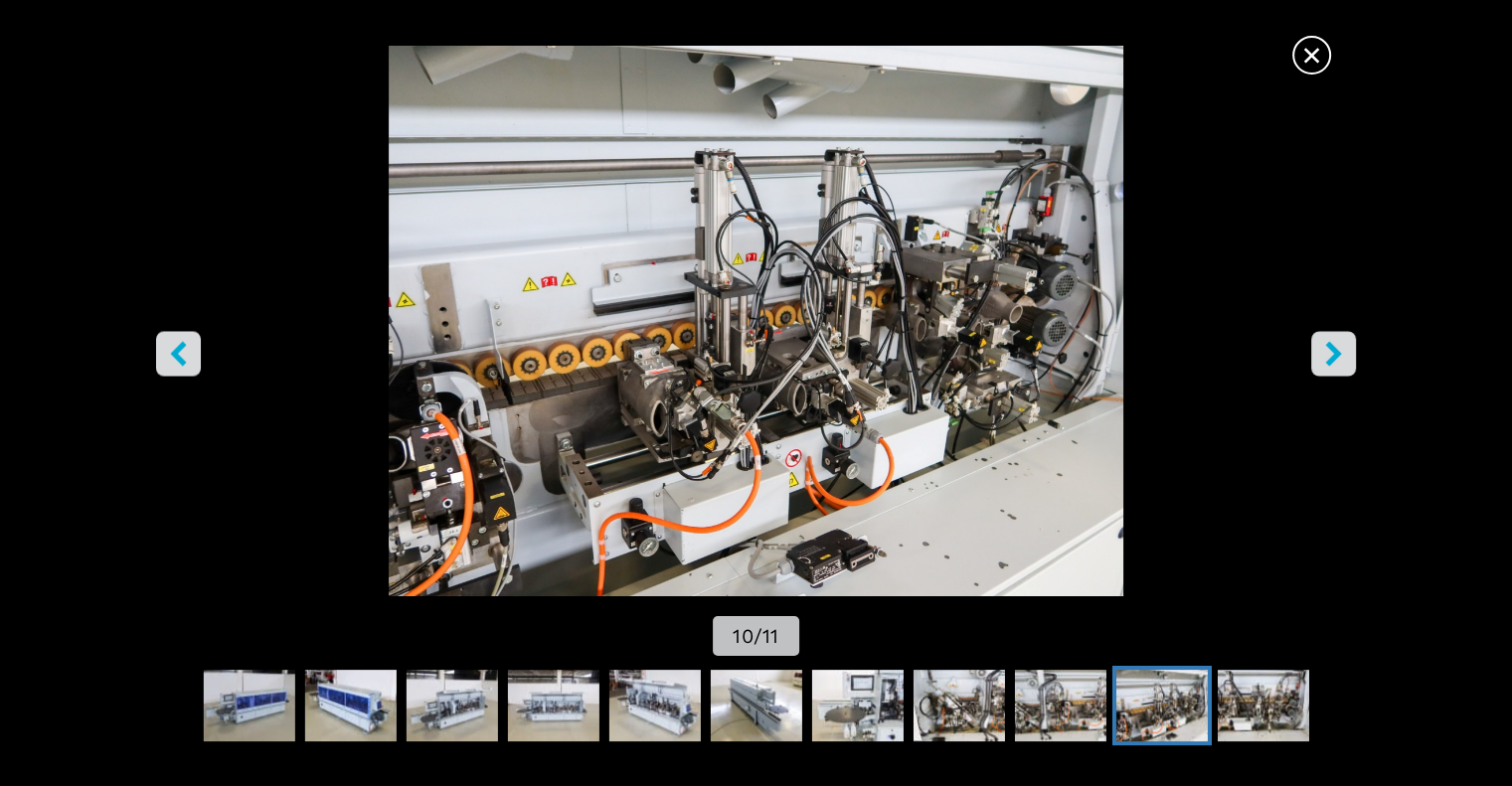 click 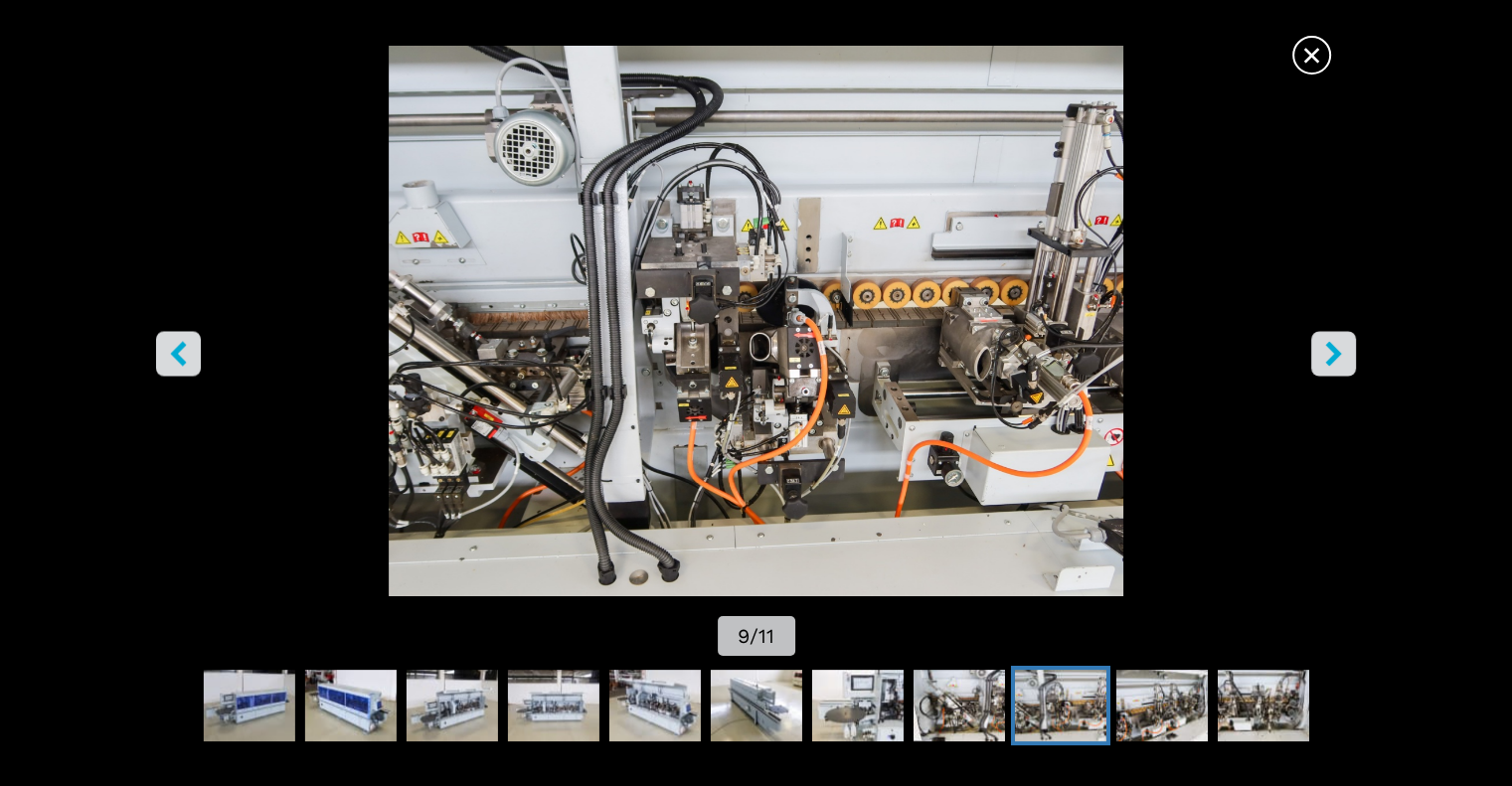 click 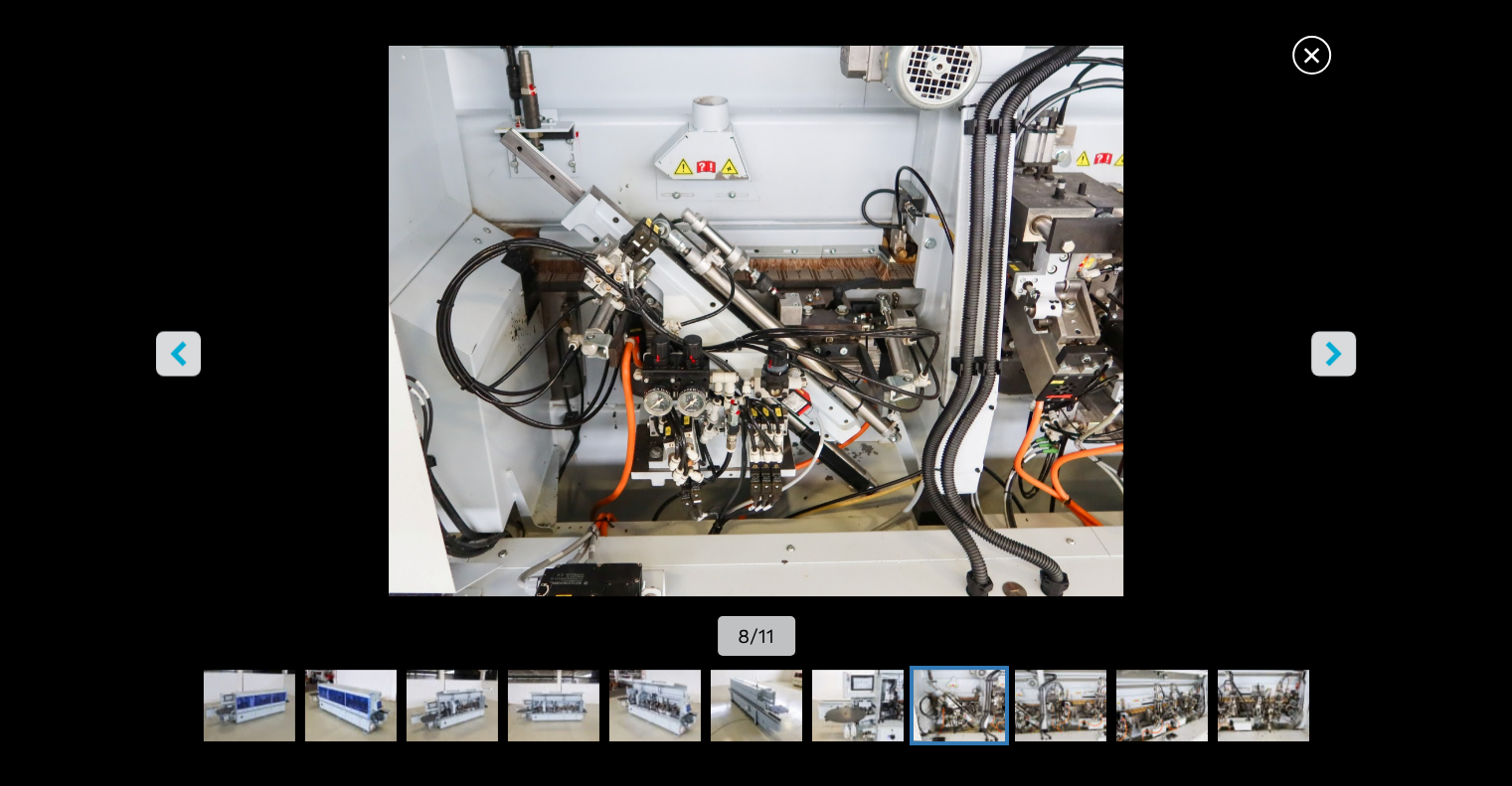 click at bounding box center (1333, 353) 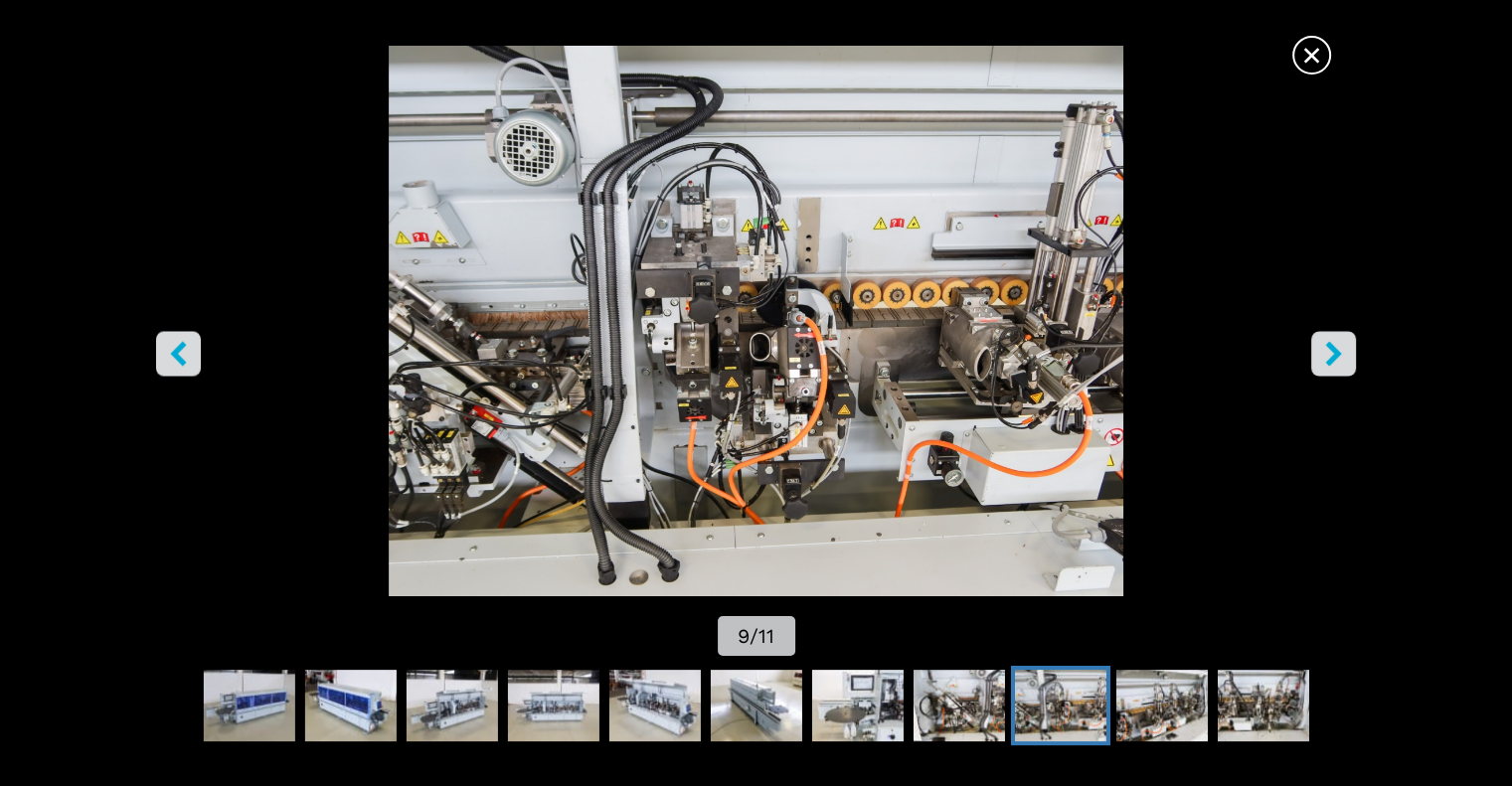 click at bounding box center (178, 353) 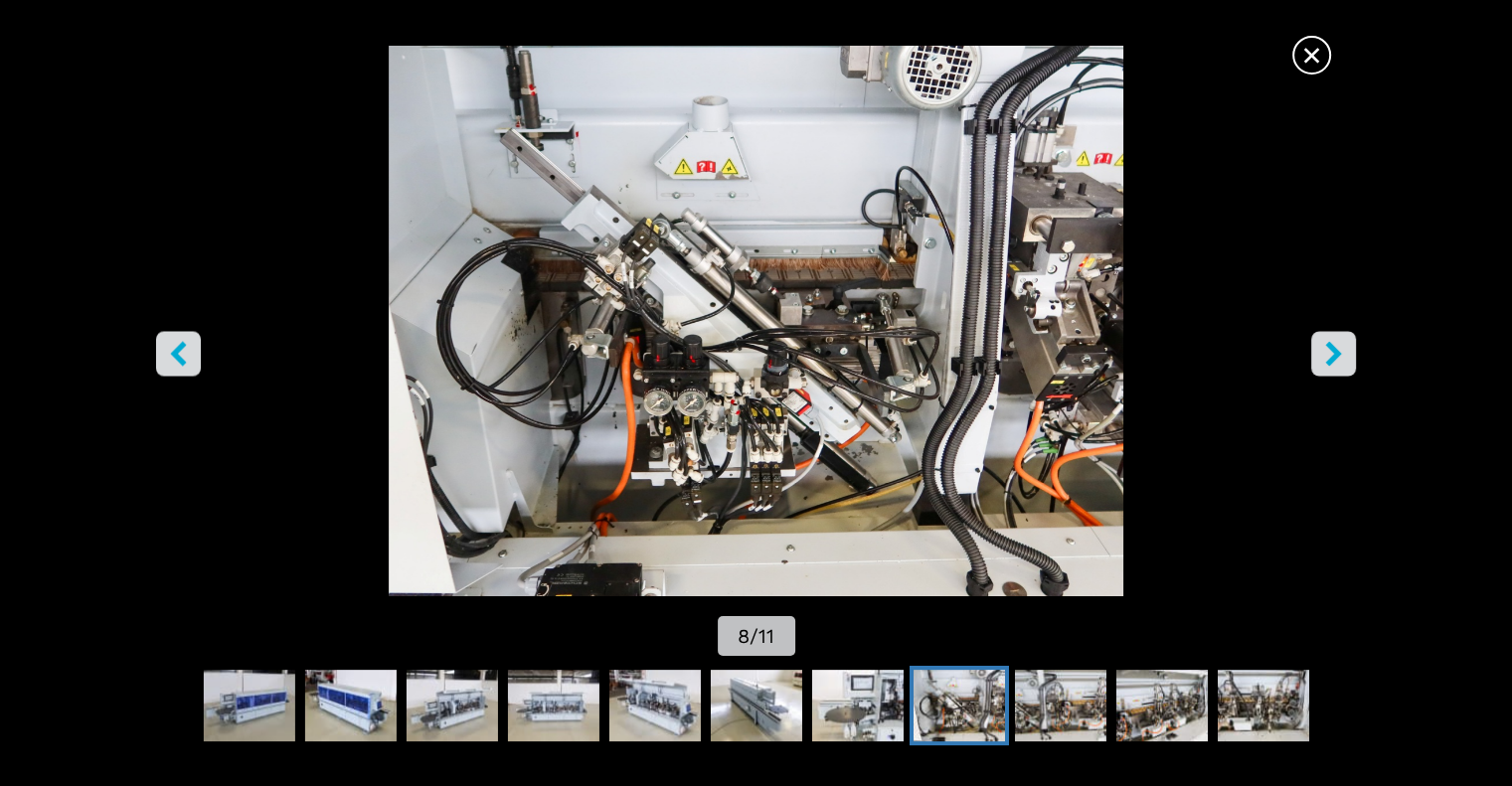 click 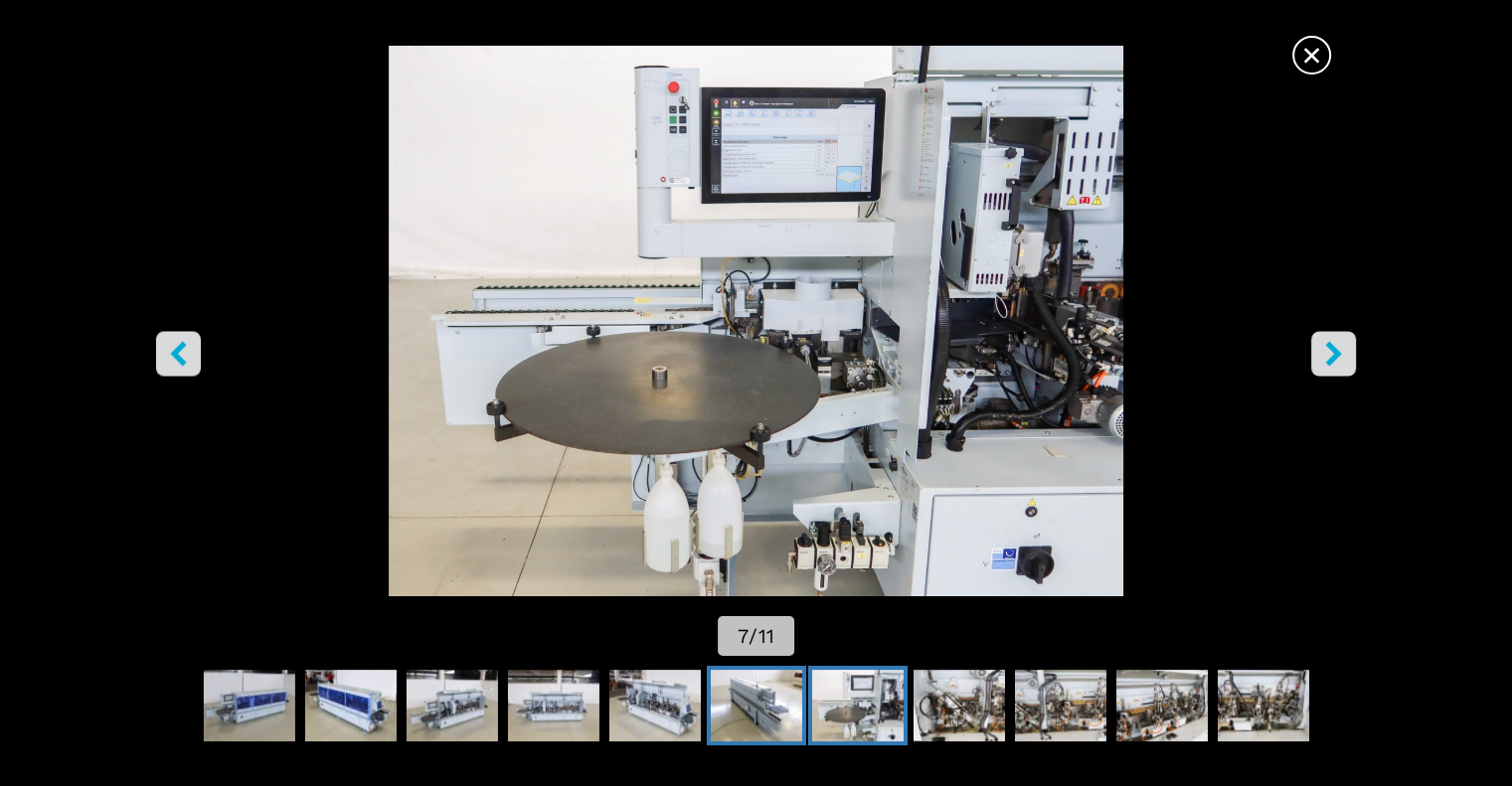 click at bounding box center [756, 706] 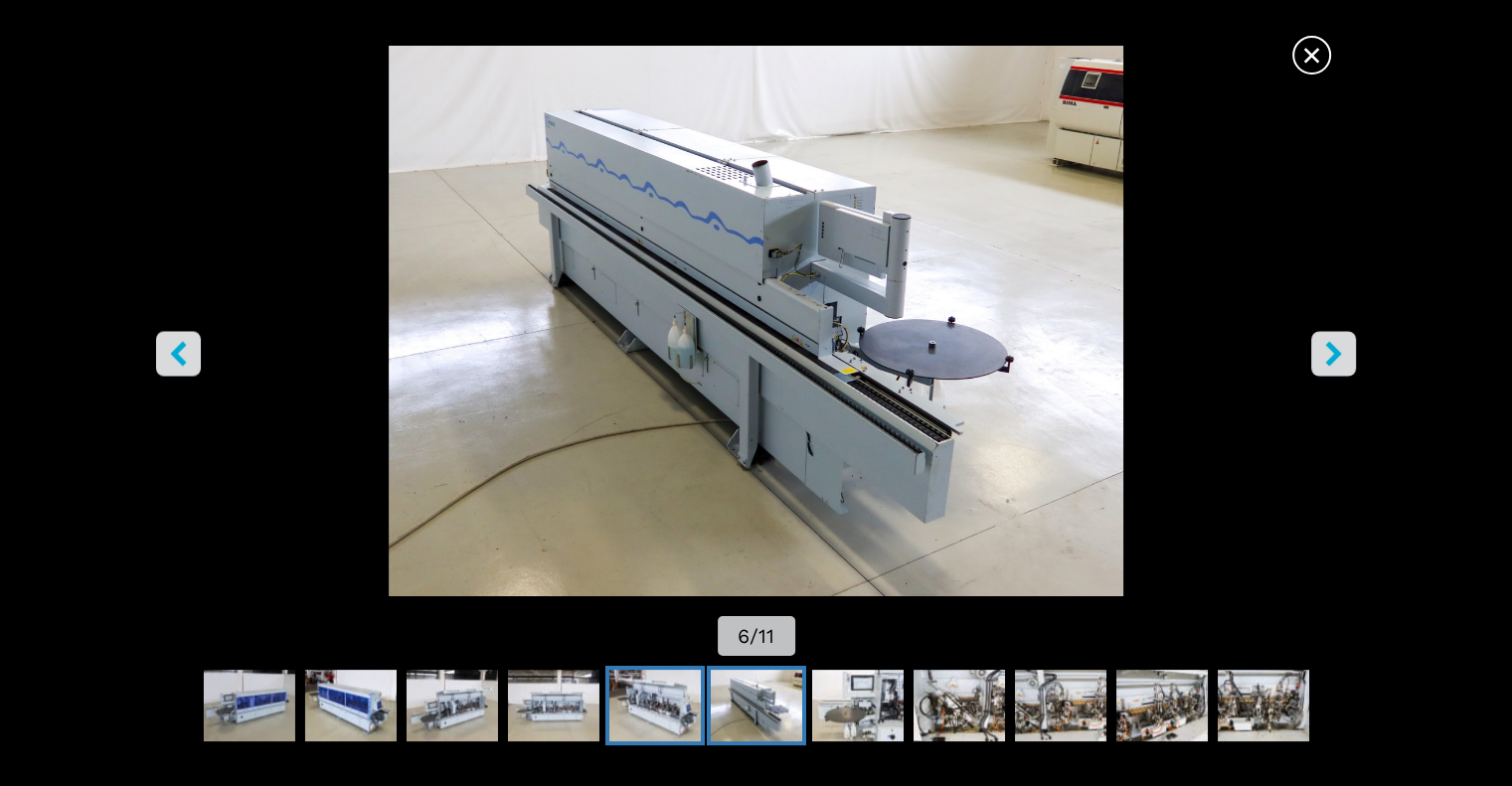 click at bounding box center (654, 706) 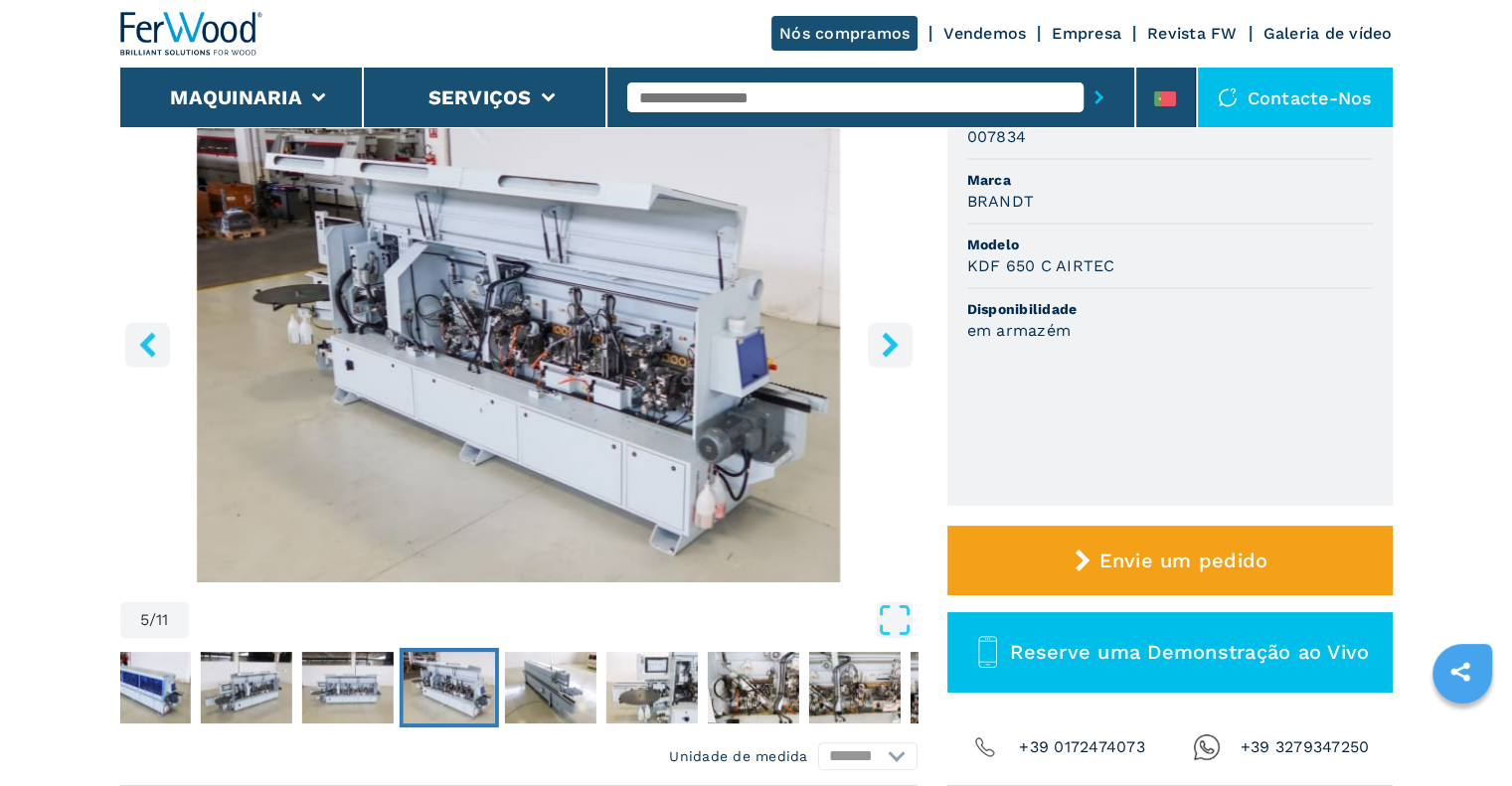 scroll, scrollTop: 199, scrollLeft: 0, axis: vertical 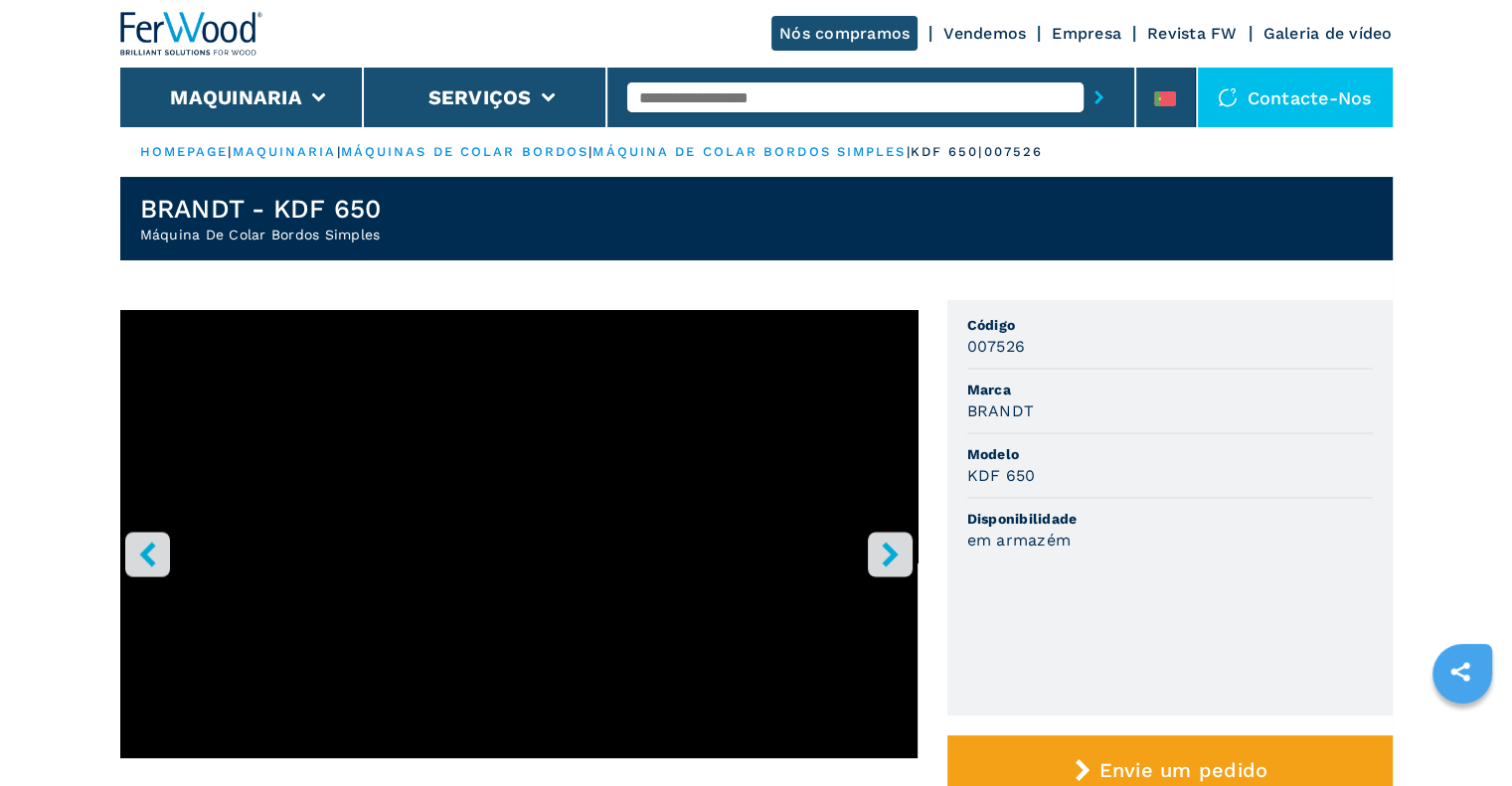 click at bounding box center [890, 553] 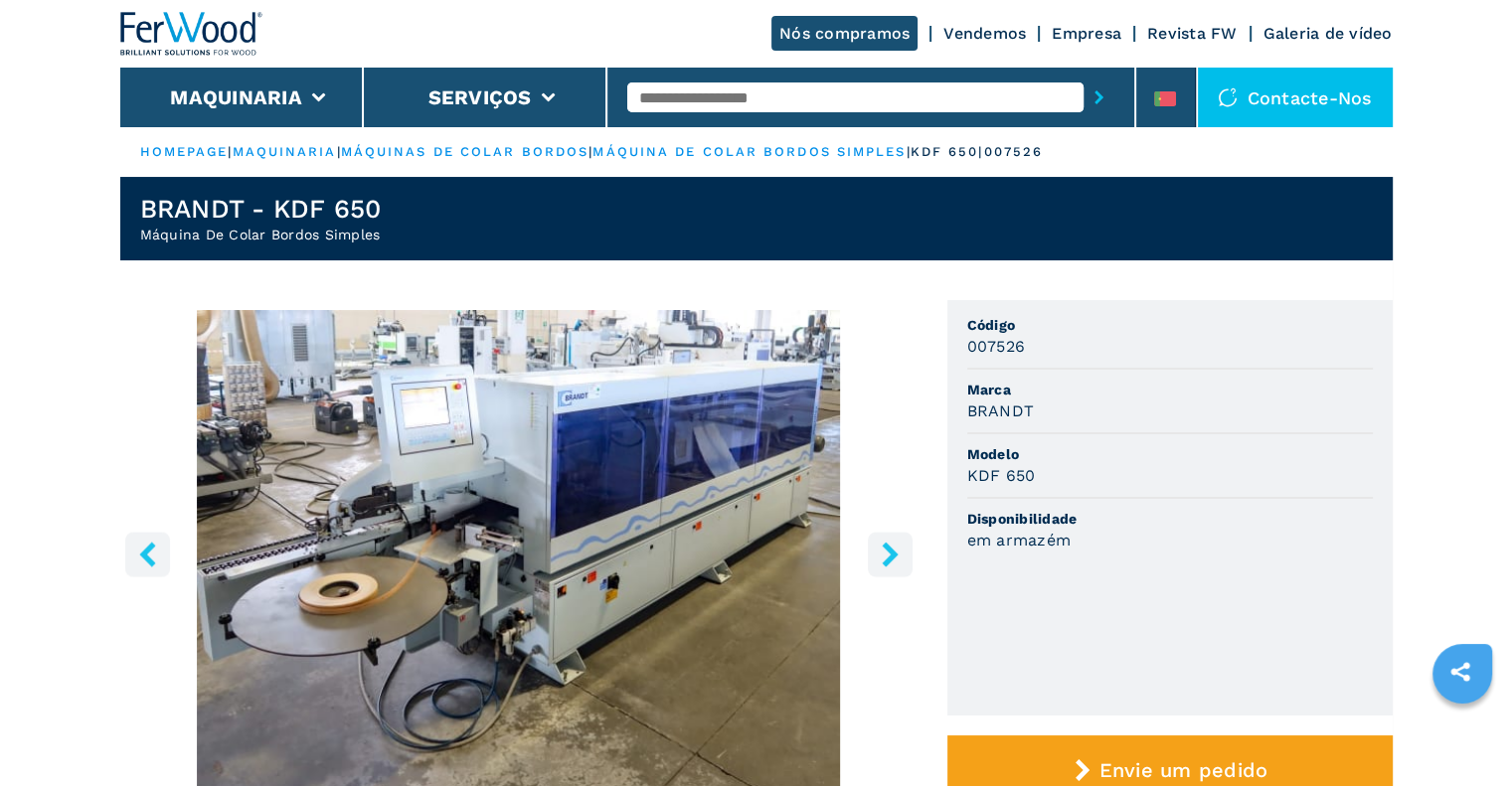 click at bounding box center (519, 550) 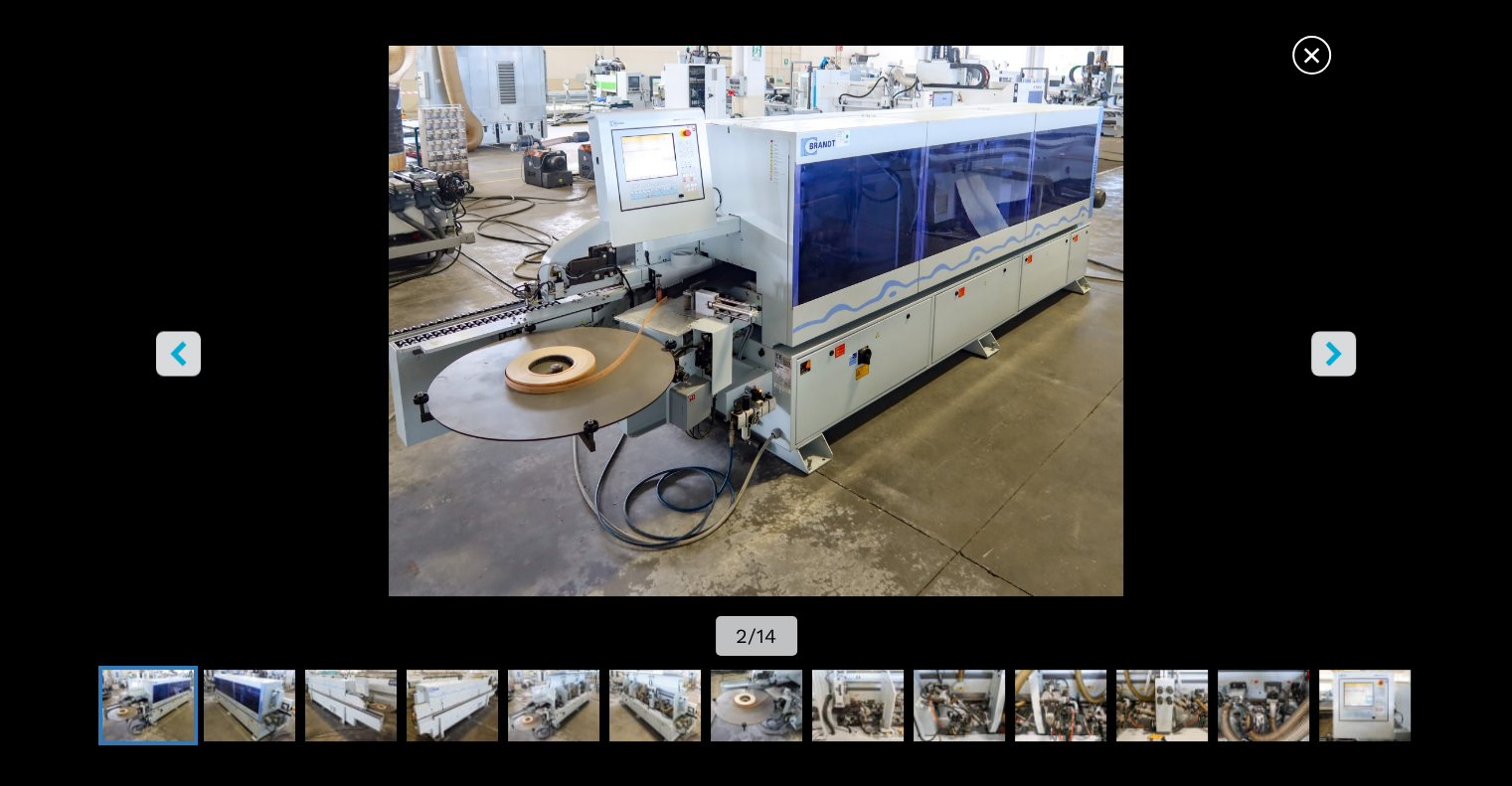 click 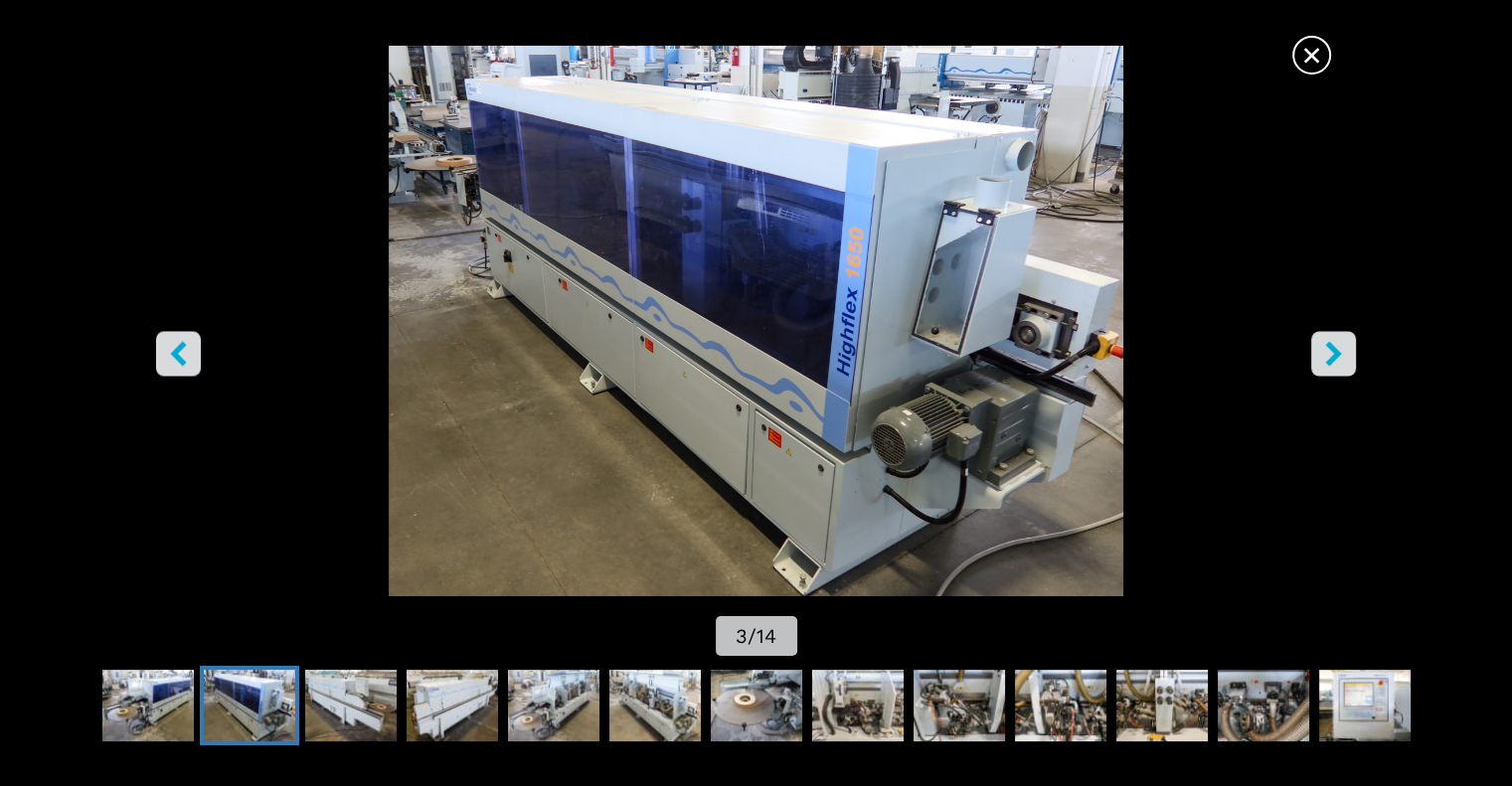 click 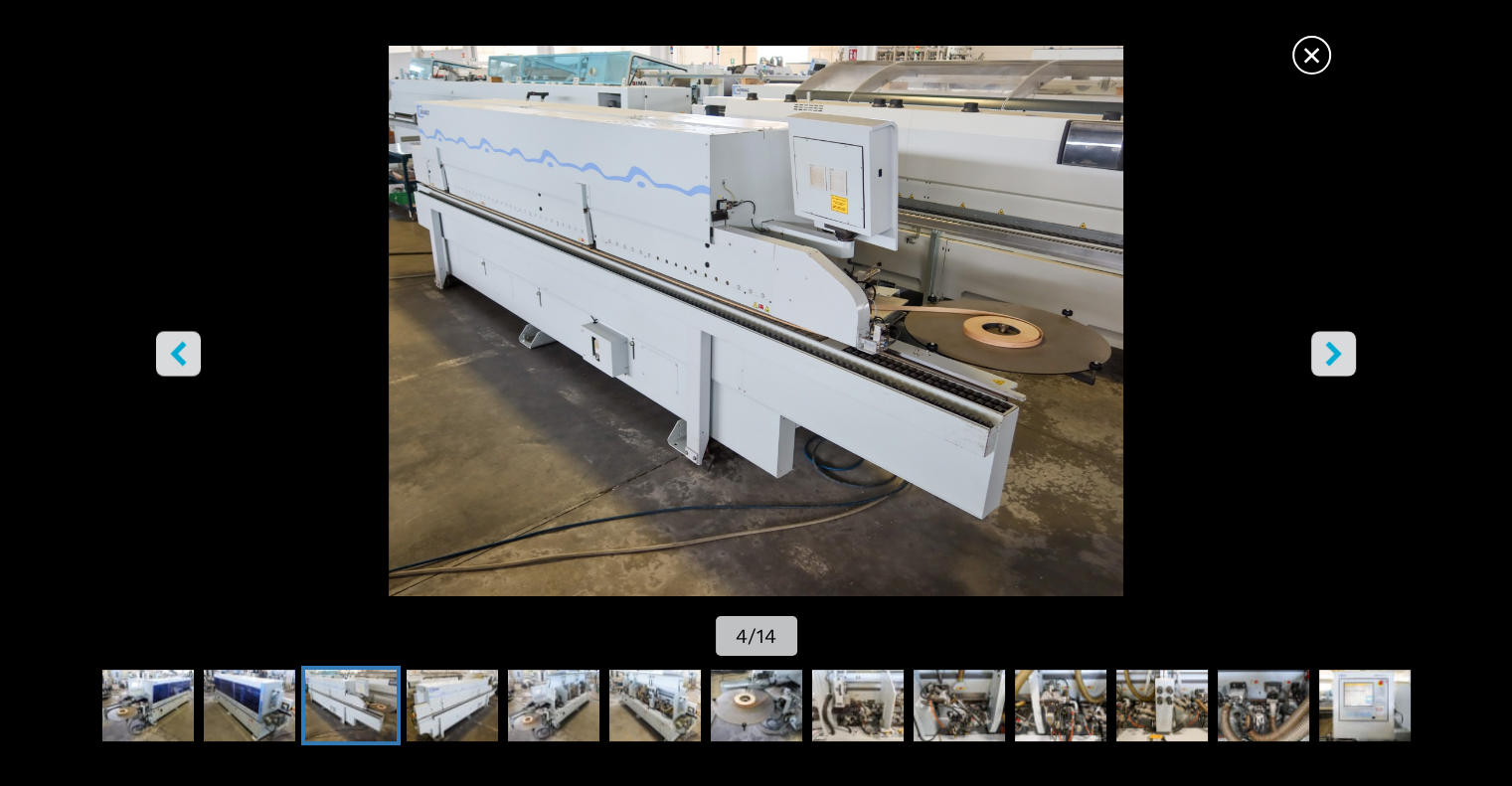 click at bounding box center (756, 321) 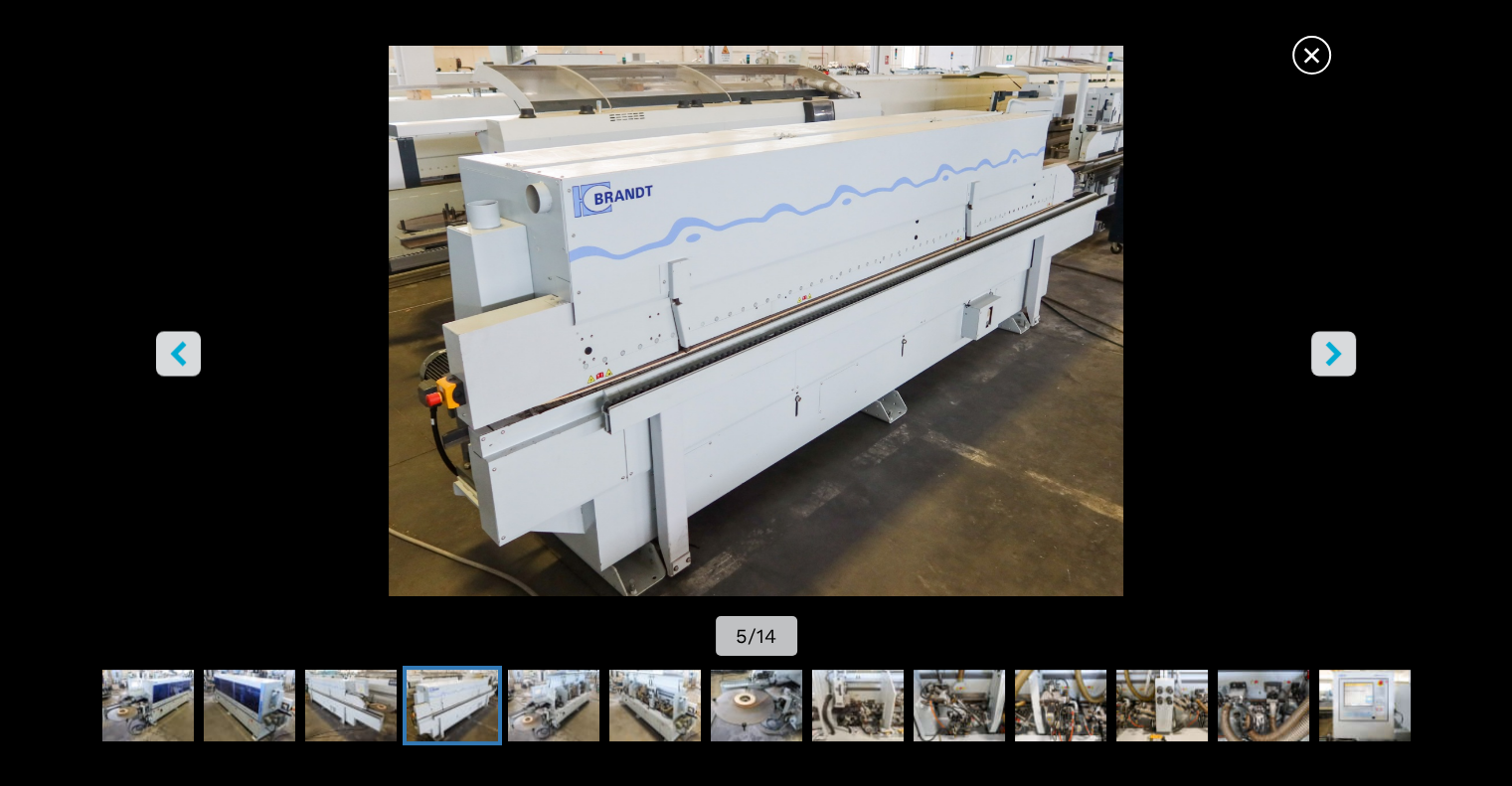 drag, startPoint x: 1344, startPoint y: 348, endPoint x: 1349, endPoint y: 333, distance: 15.811388 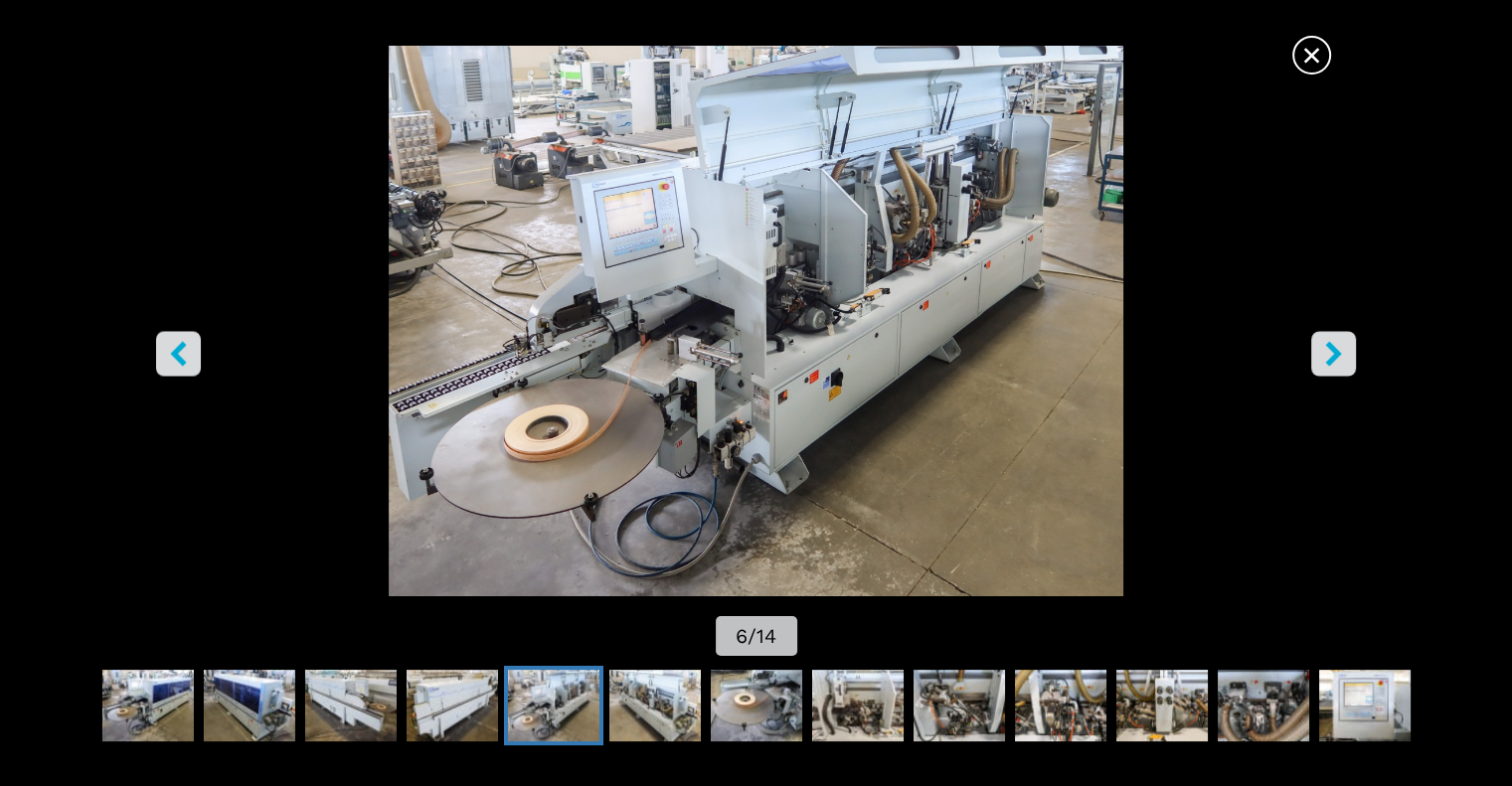 click on "×" at bounding box center [1311, 51] 